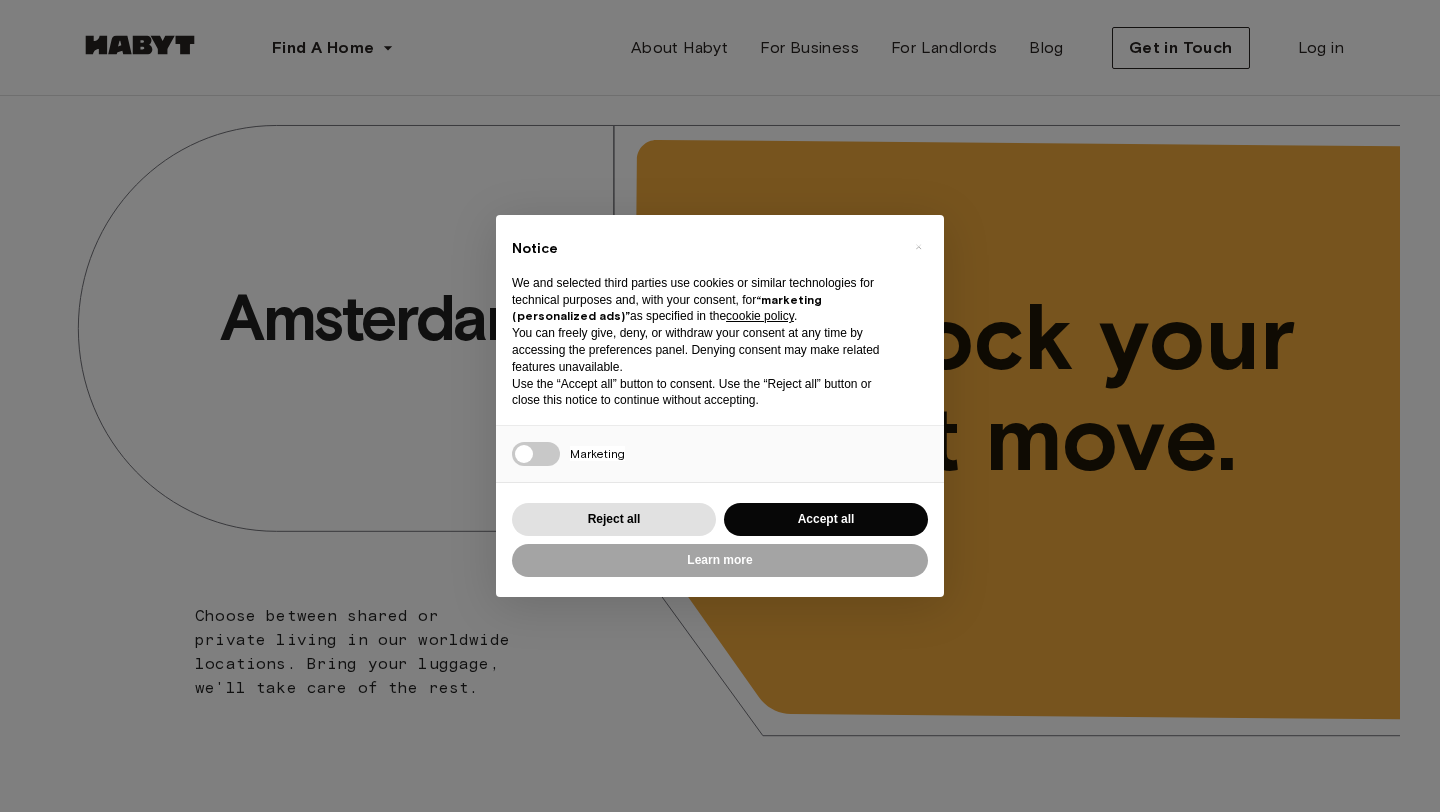 scroll, scrollTop: 0, scrollLeft: 0, axis: both 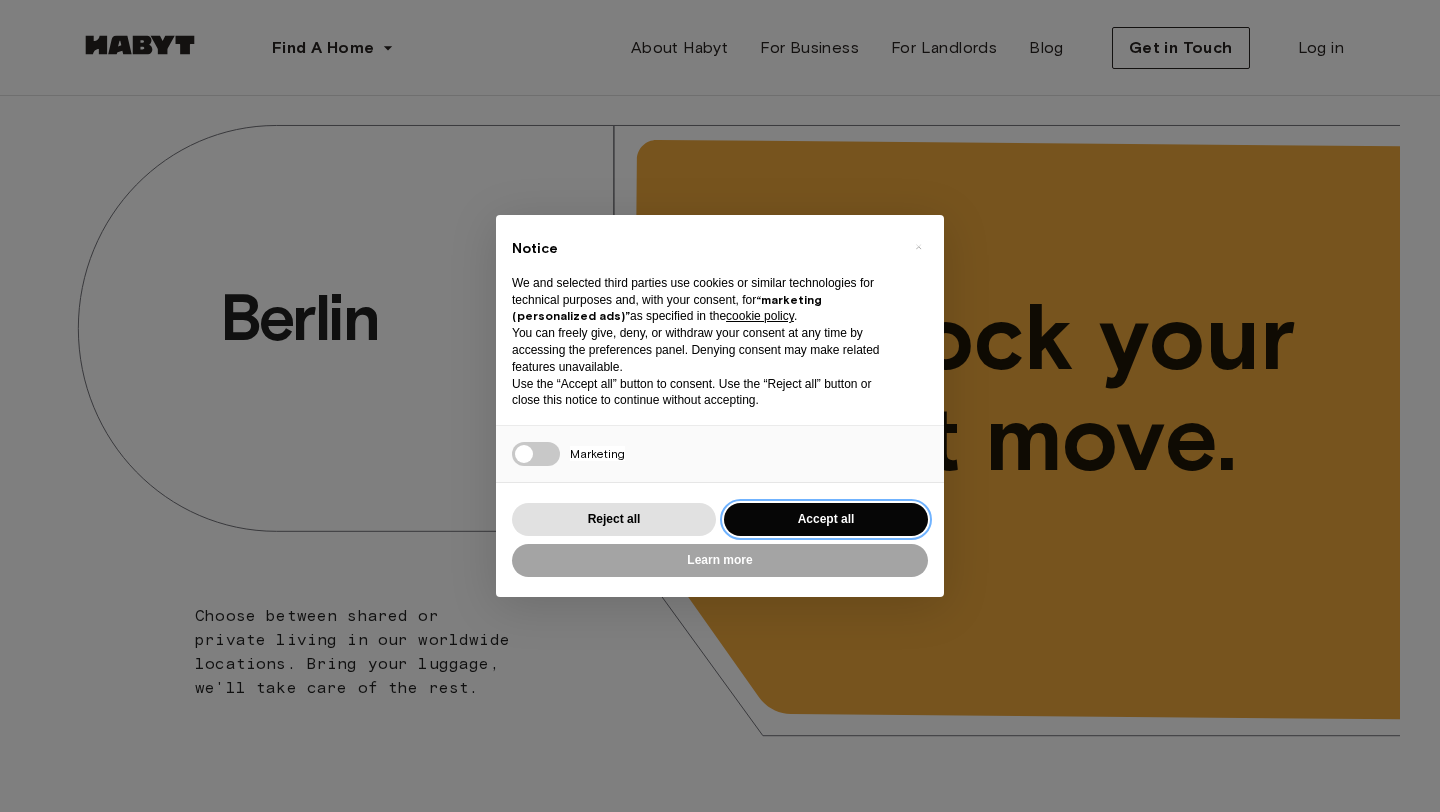 click on "Accept all" at bounding box center [826, 519] 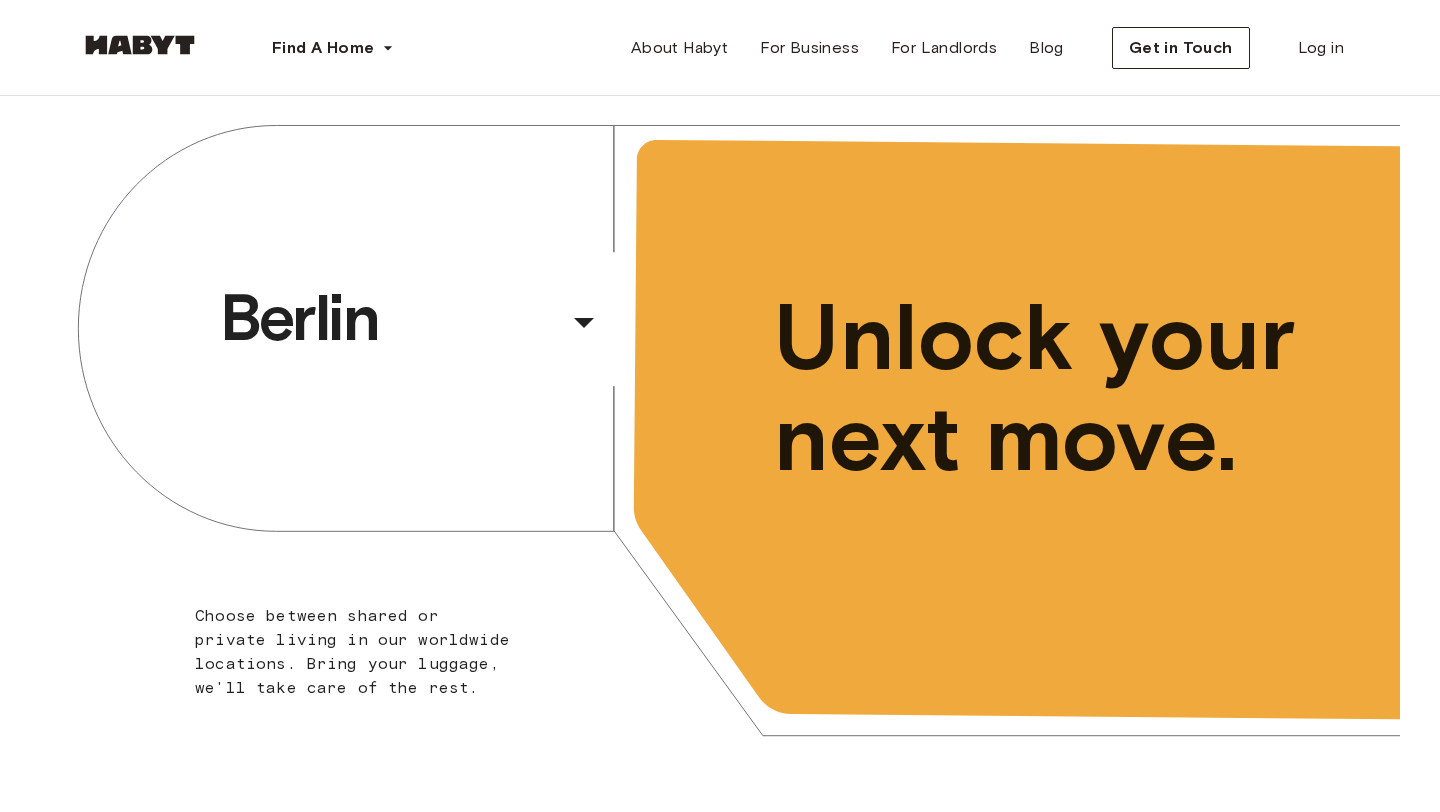 scroll, scrollTop: 0, scrollLeft: 0, axis: both 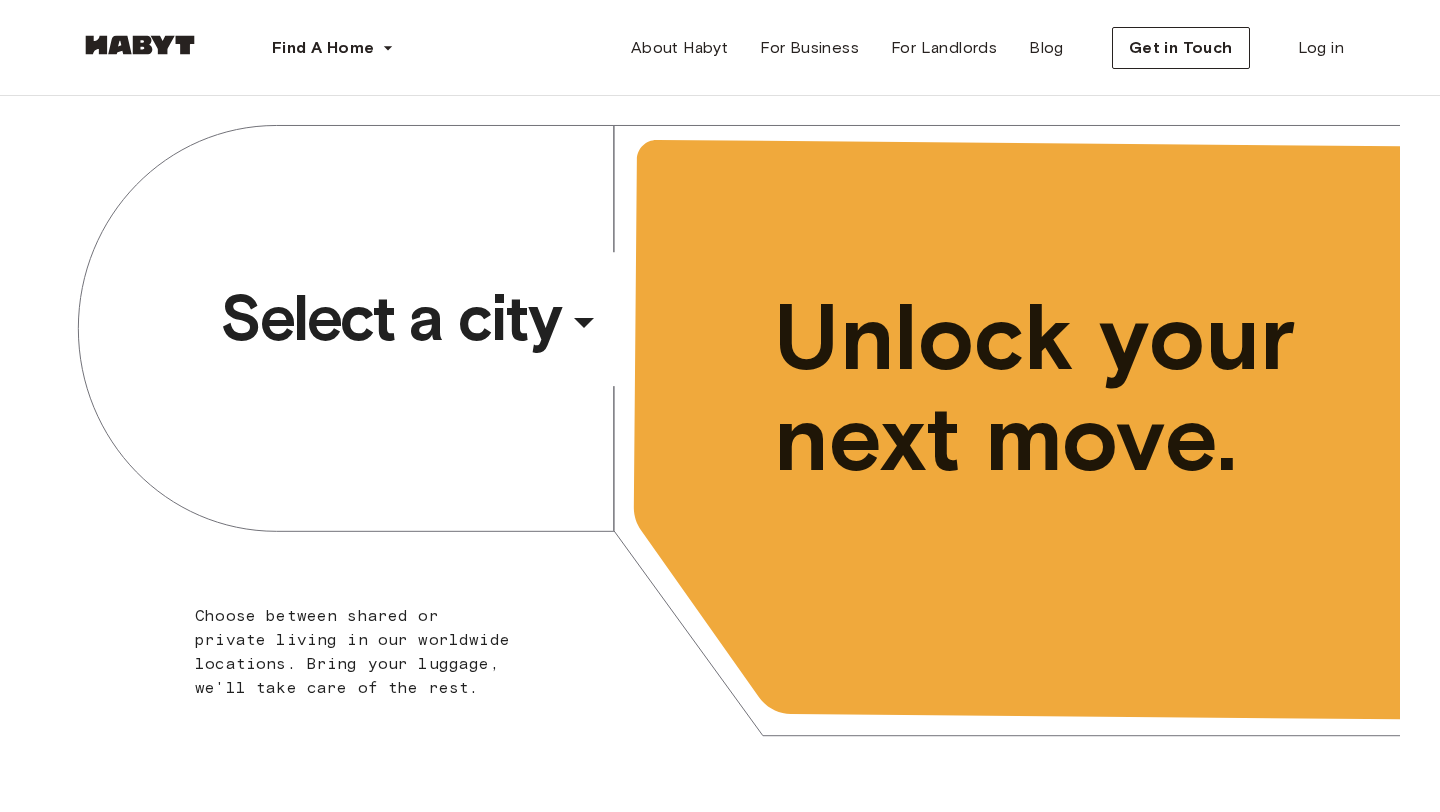 click on "Select a city" at bounding box center (390, 318) 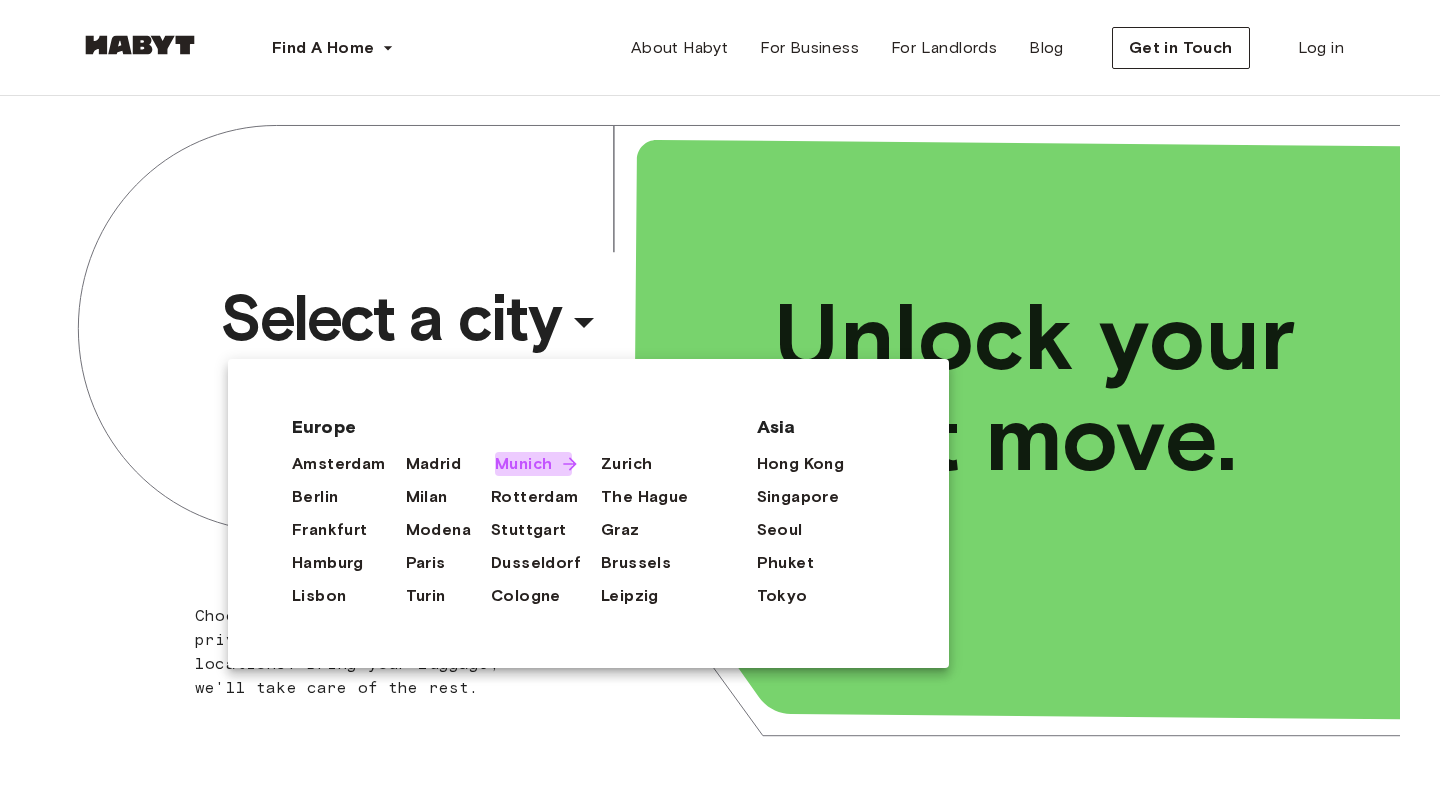 click on "Munich" at bounding box center [523, 464] 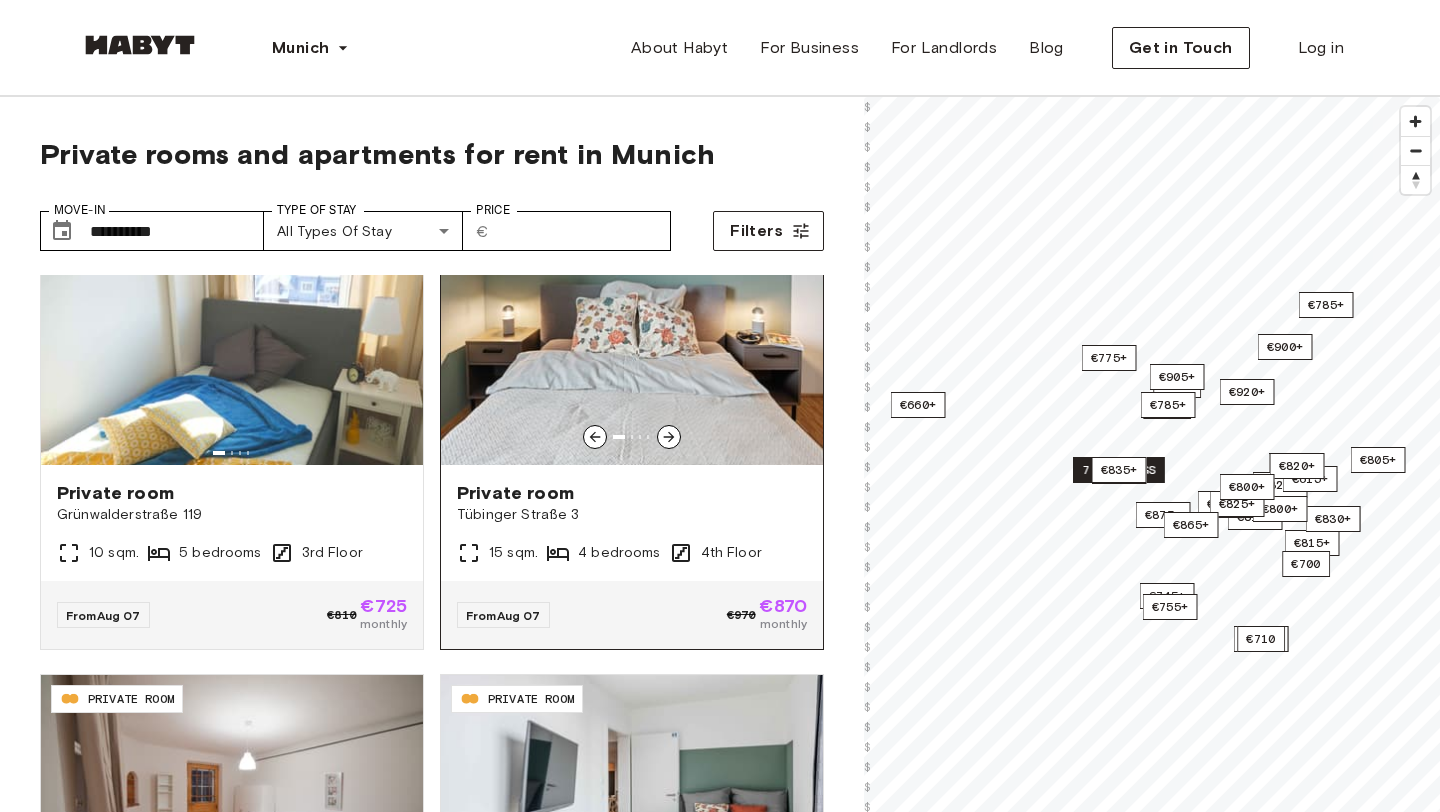 scroll, scrollTop: 53, scrollLeft: 0, axis: vertical 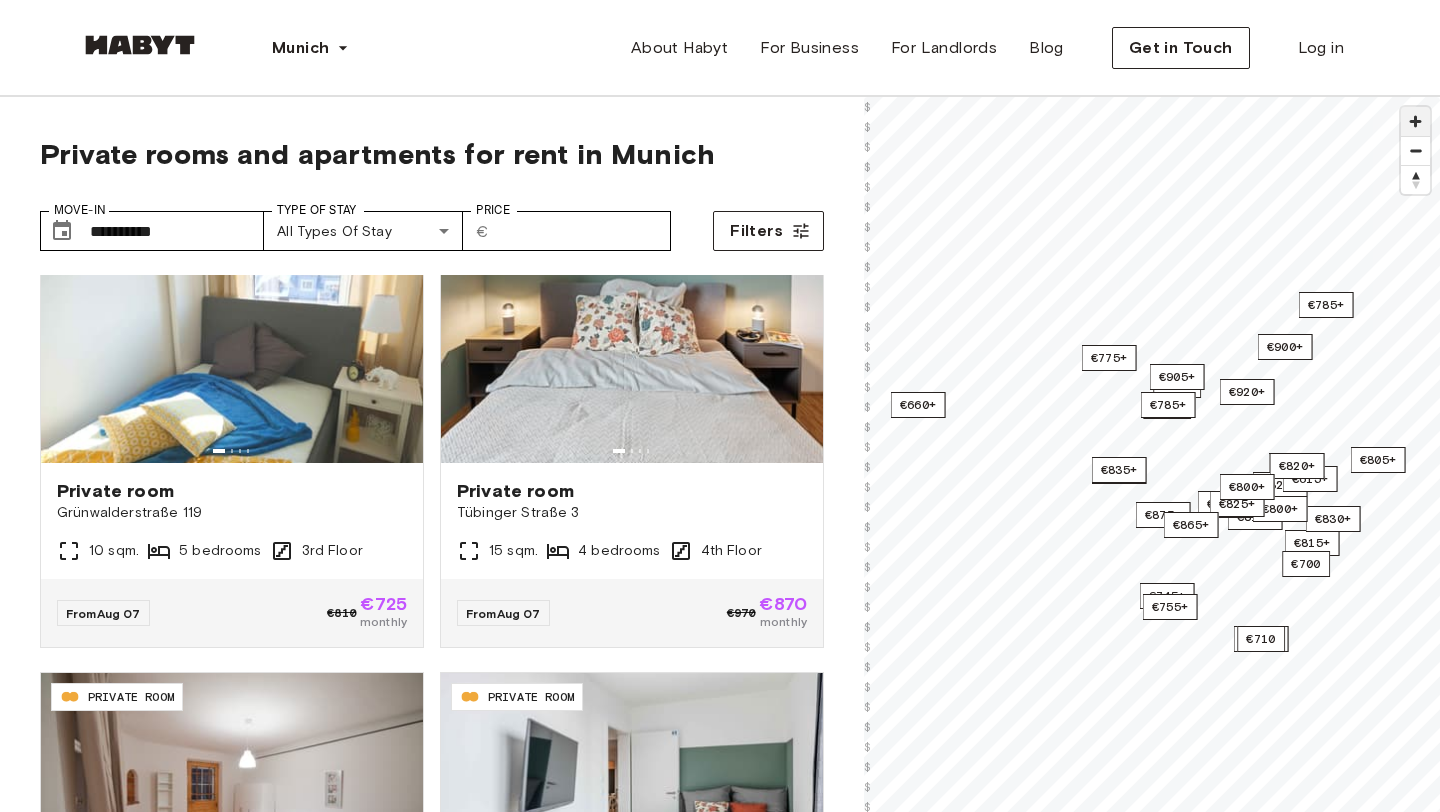 click at bounding box center (1415, 121) 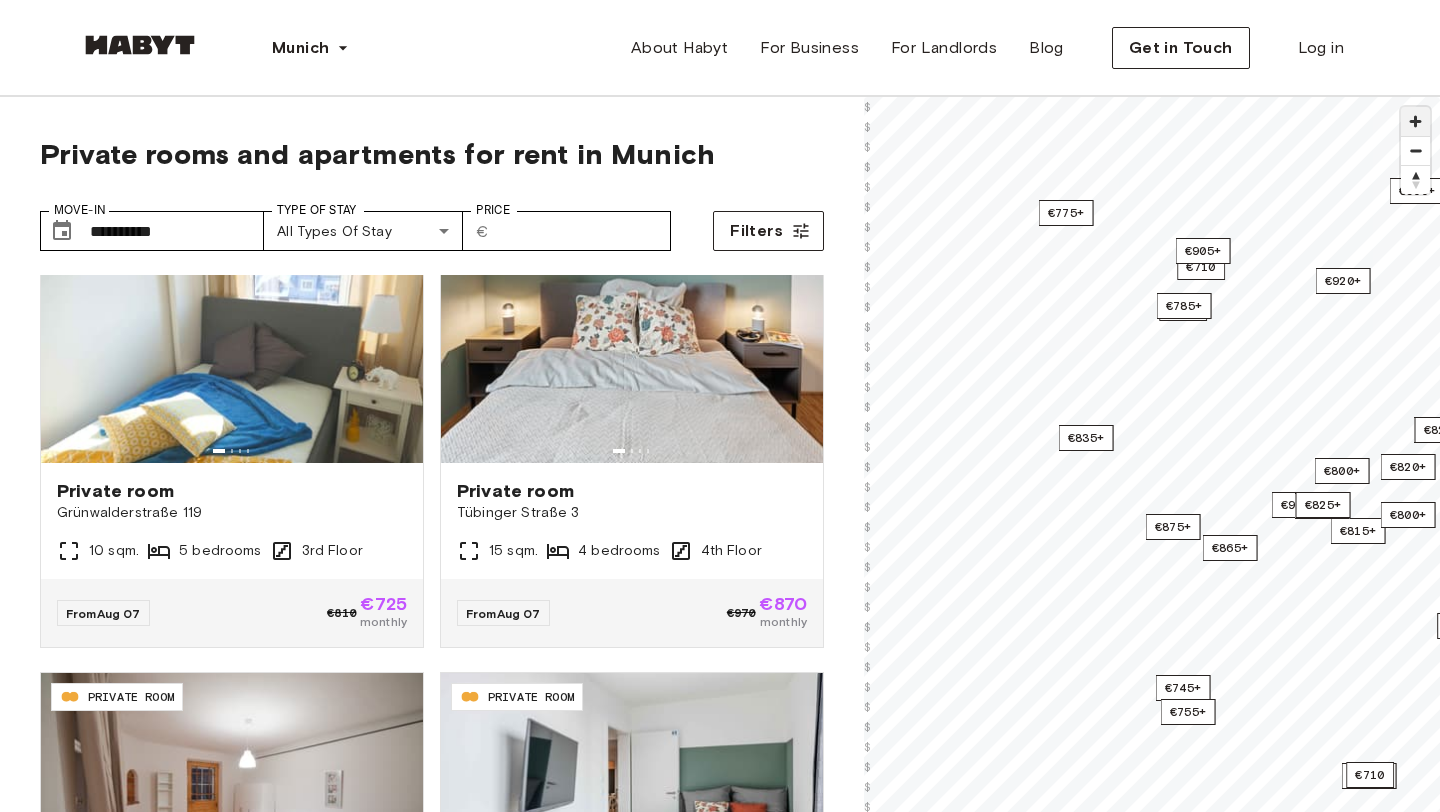 click at bounding box center [1415, 121] 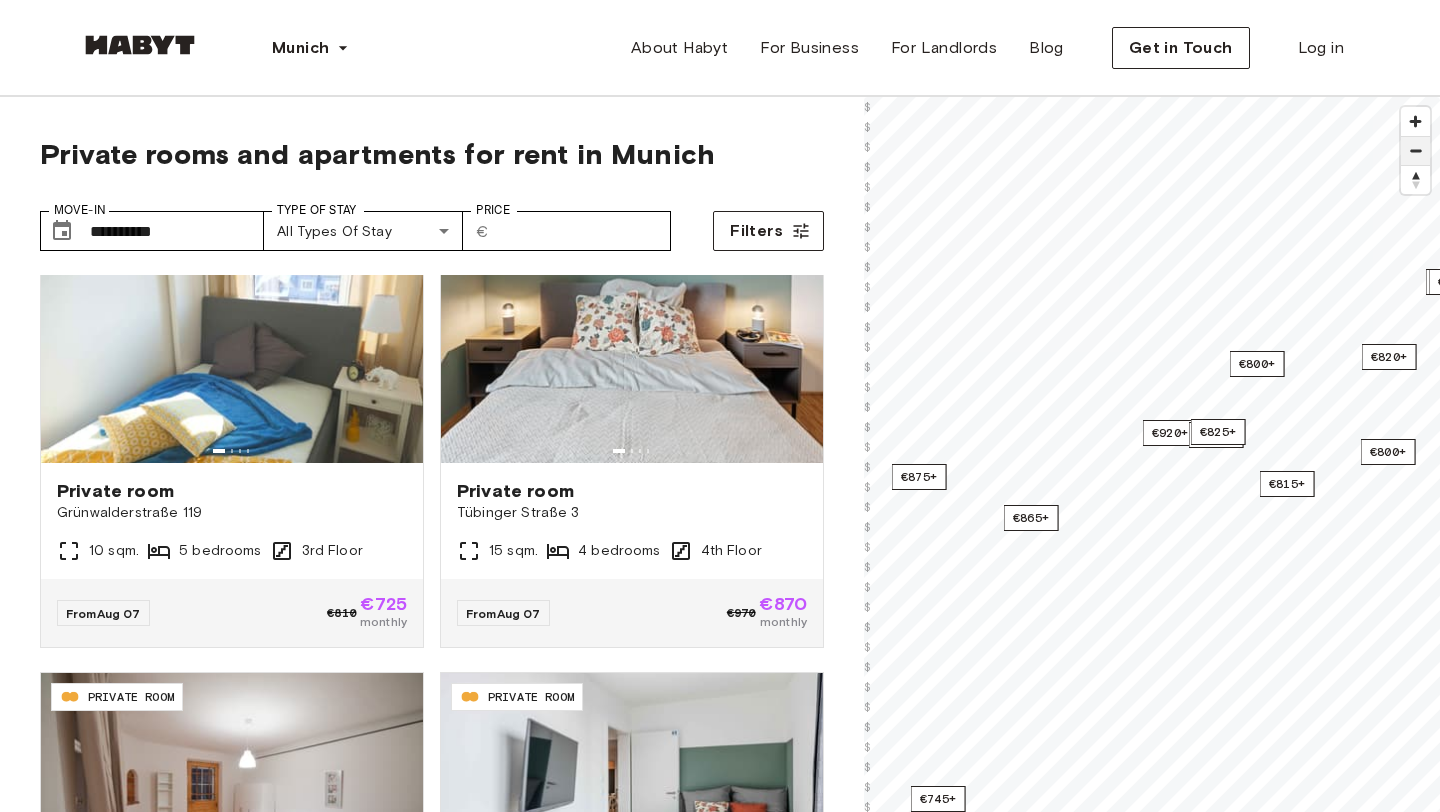 click at bounding box center (1415, 151) 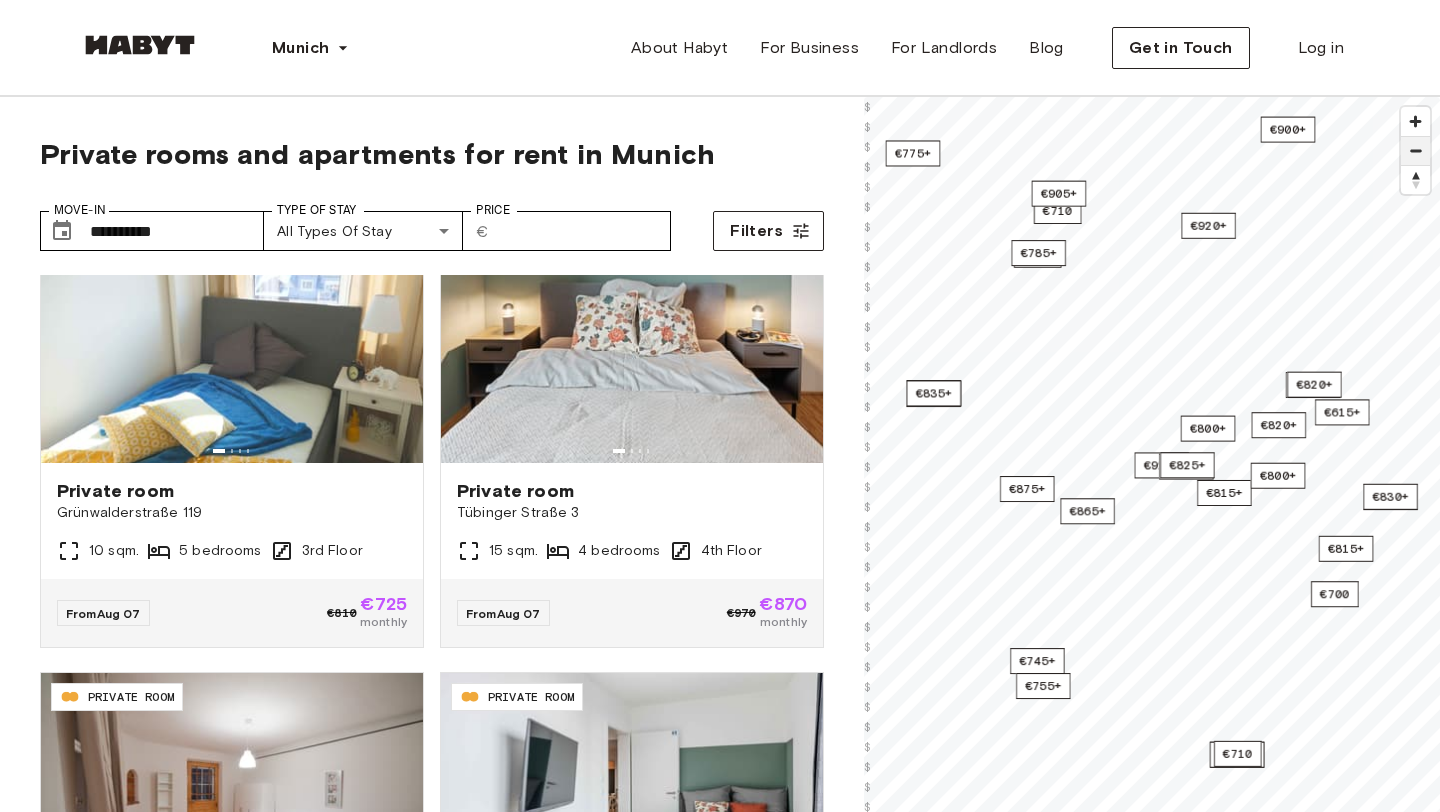 click at bounding box center [1415, 151] 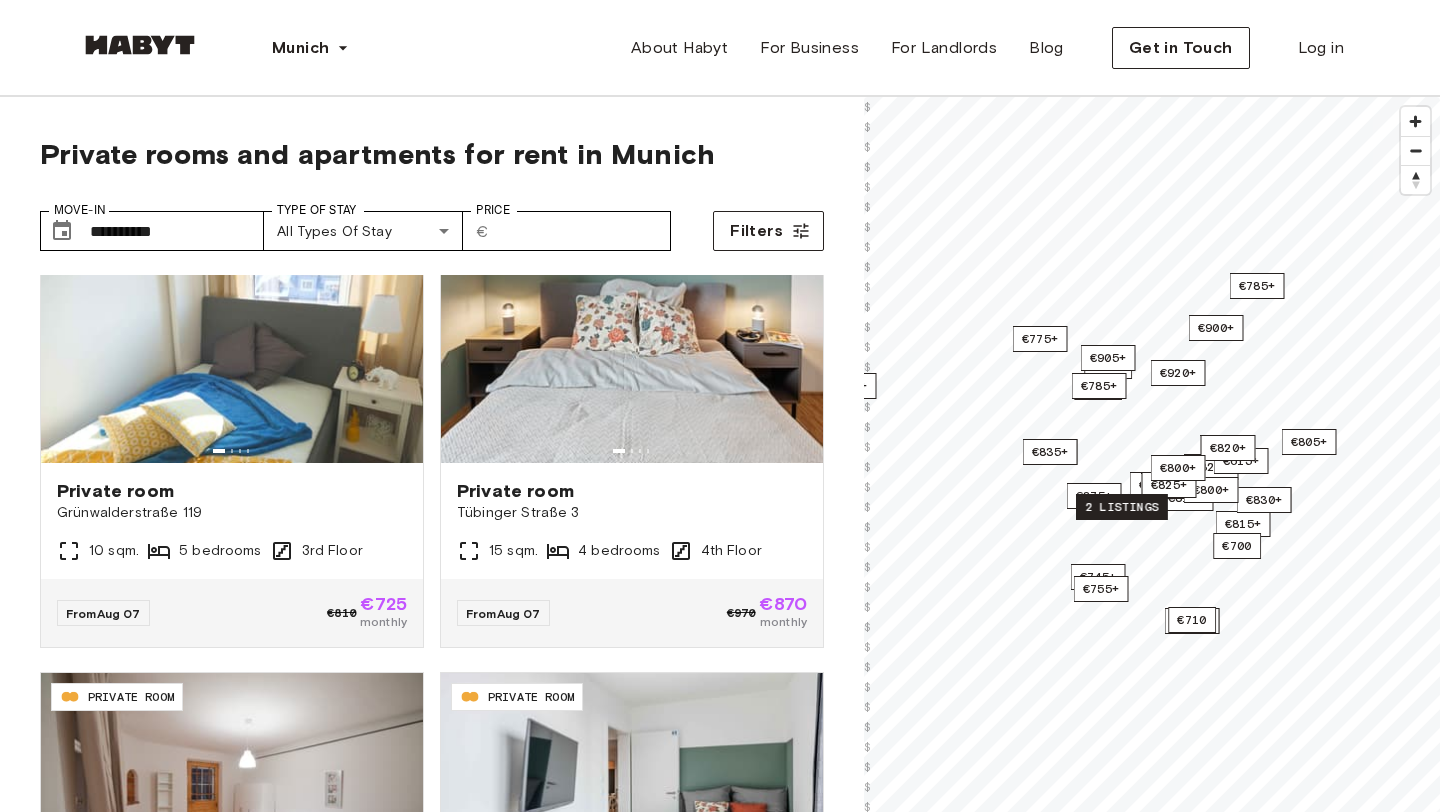 click on "2 listings" at bounding box center [1122, 507] 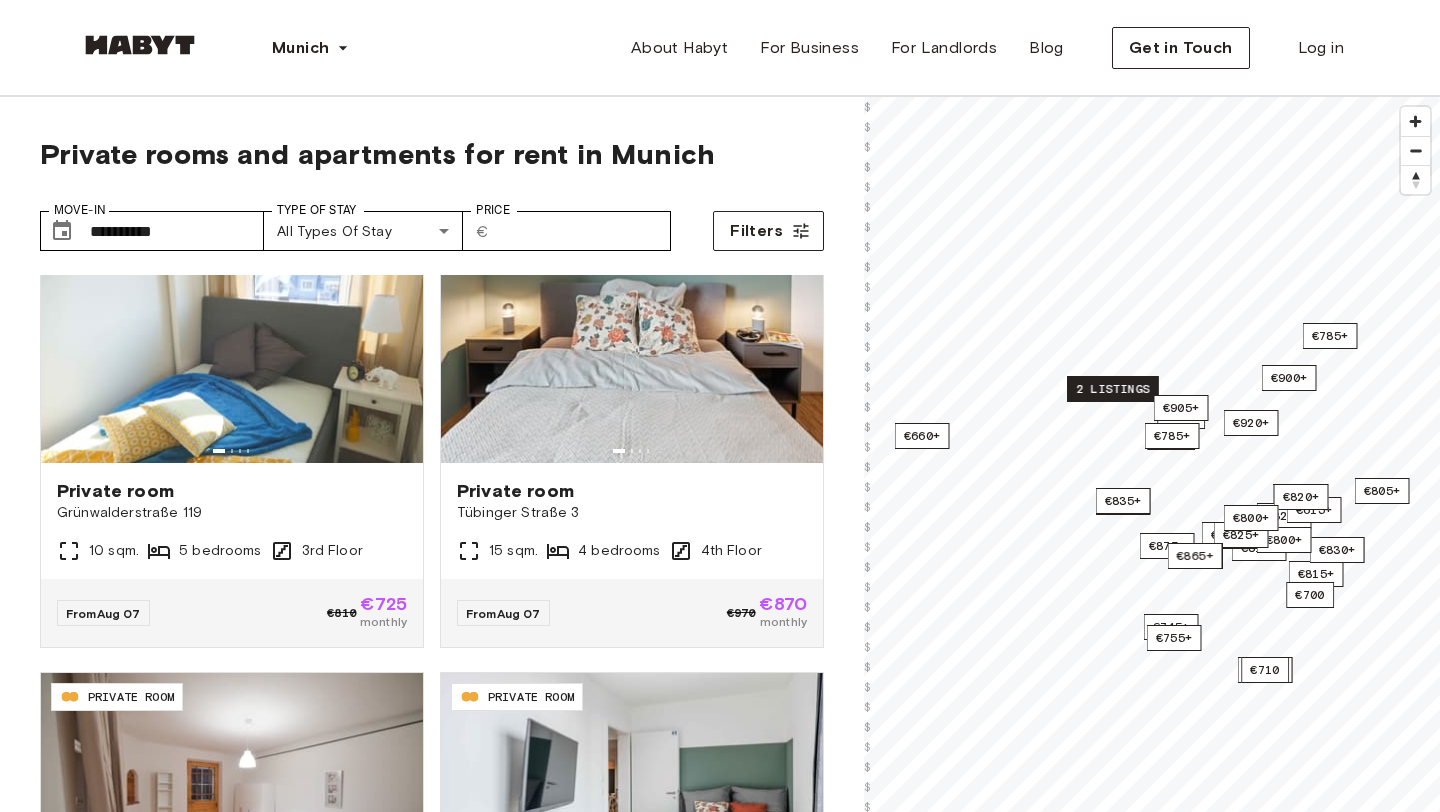 click on "2 listings" at bounding box center (1113, 389) 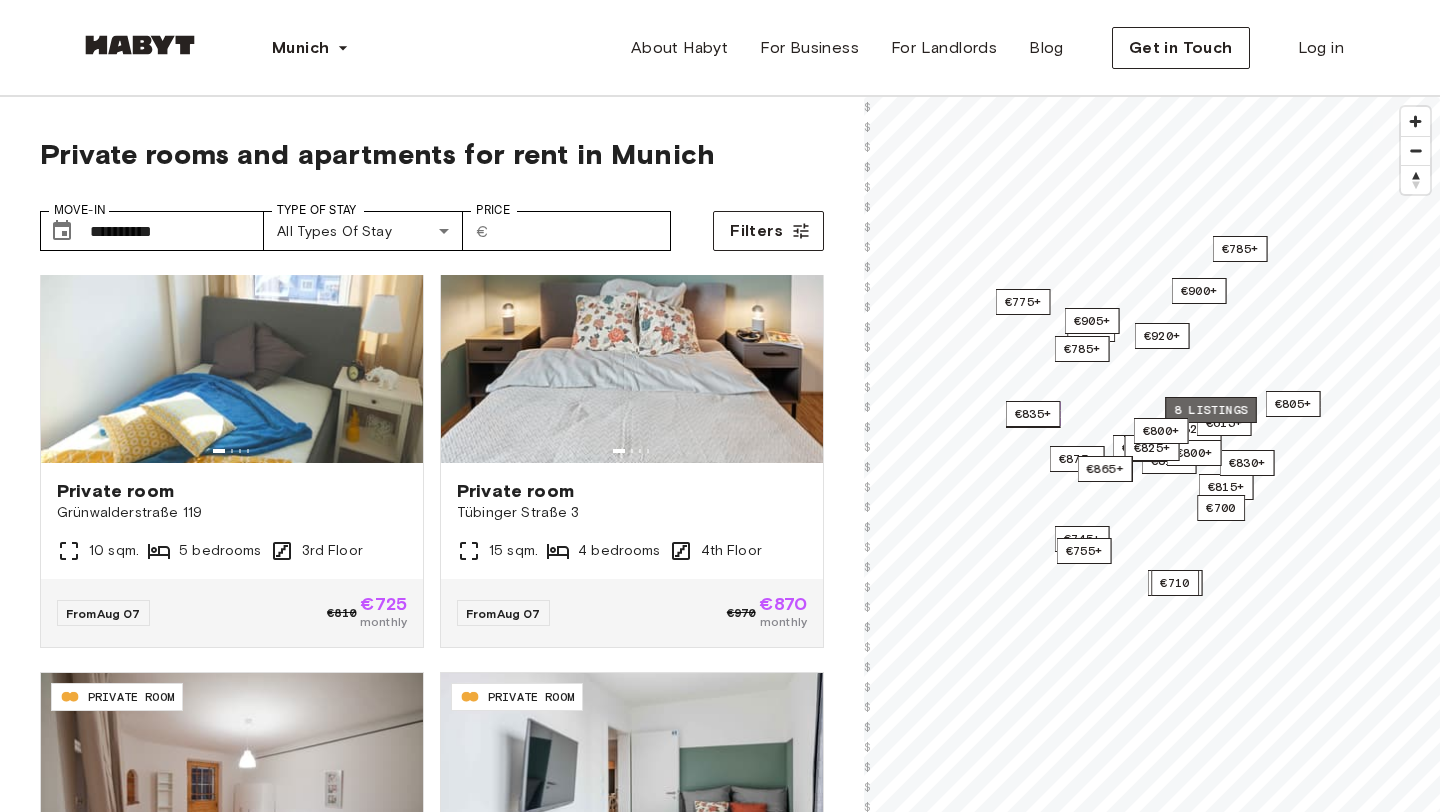 click on "8 listings" at bounding box center (1211, 410) 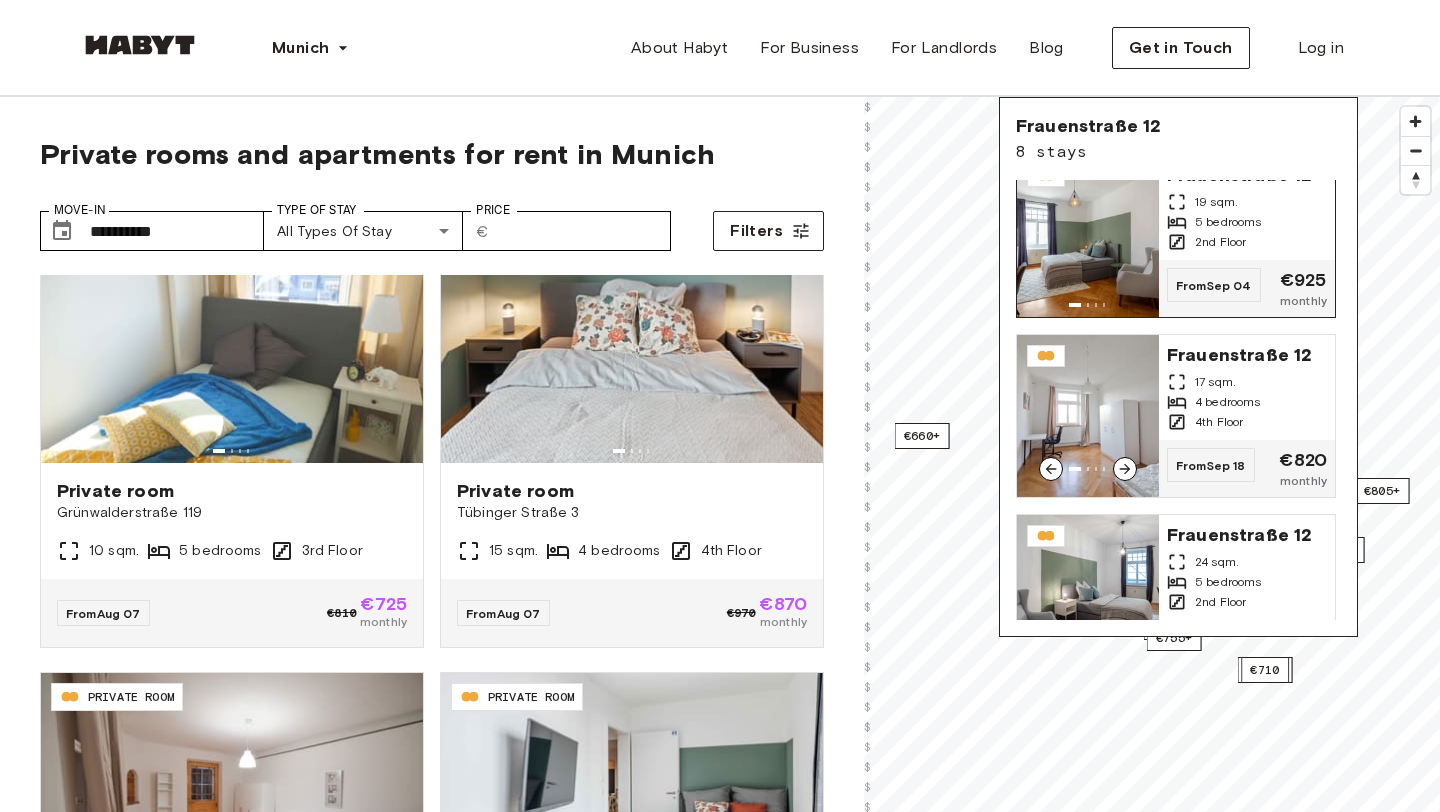 scroll, scrollTop: 216, scrollLeft: 0, axis: vertical 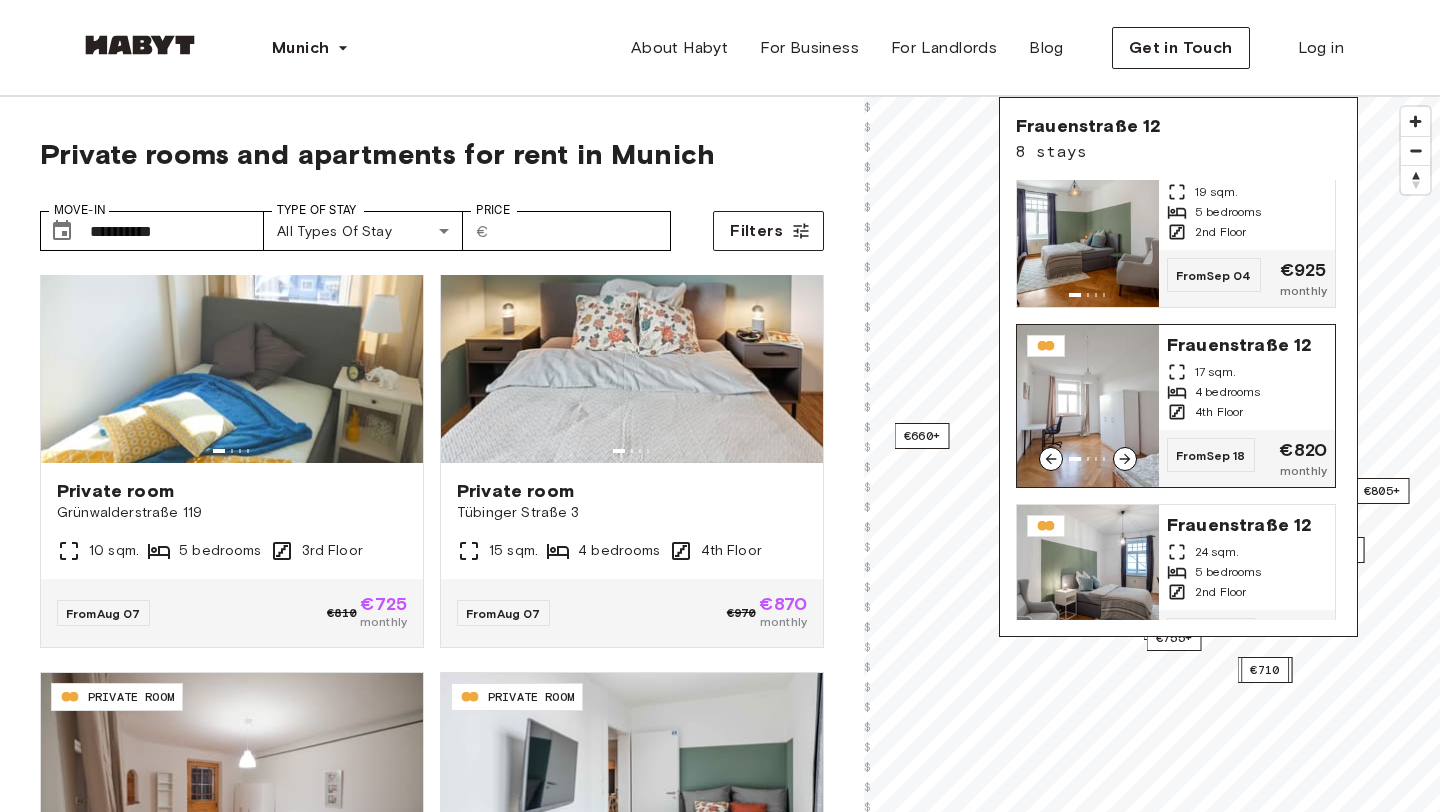click on "4 bedrooms" at bounding box center (1228, 392) 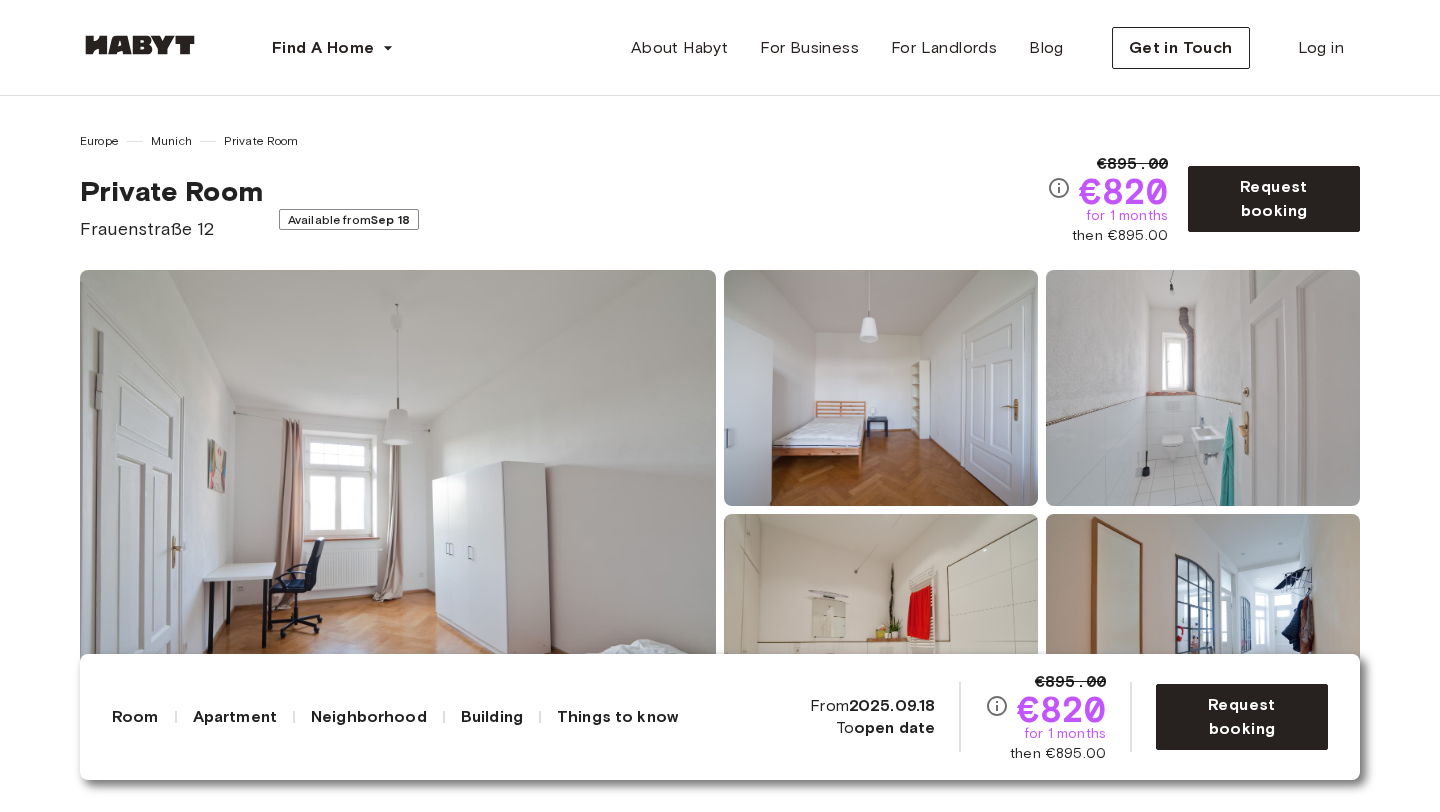 scroll, scrollTop: 0, scrollLeft: 0, axis: both 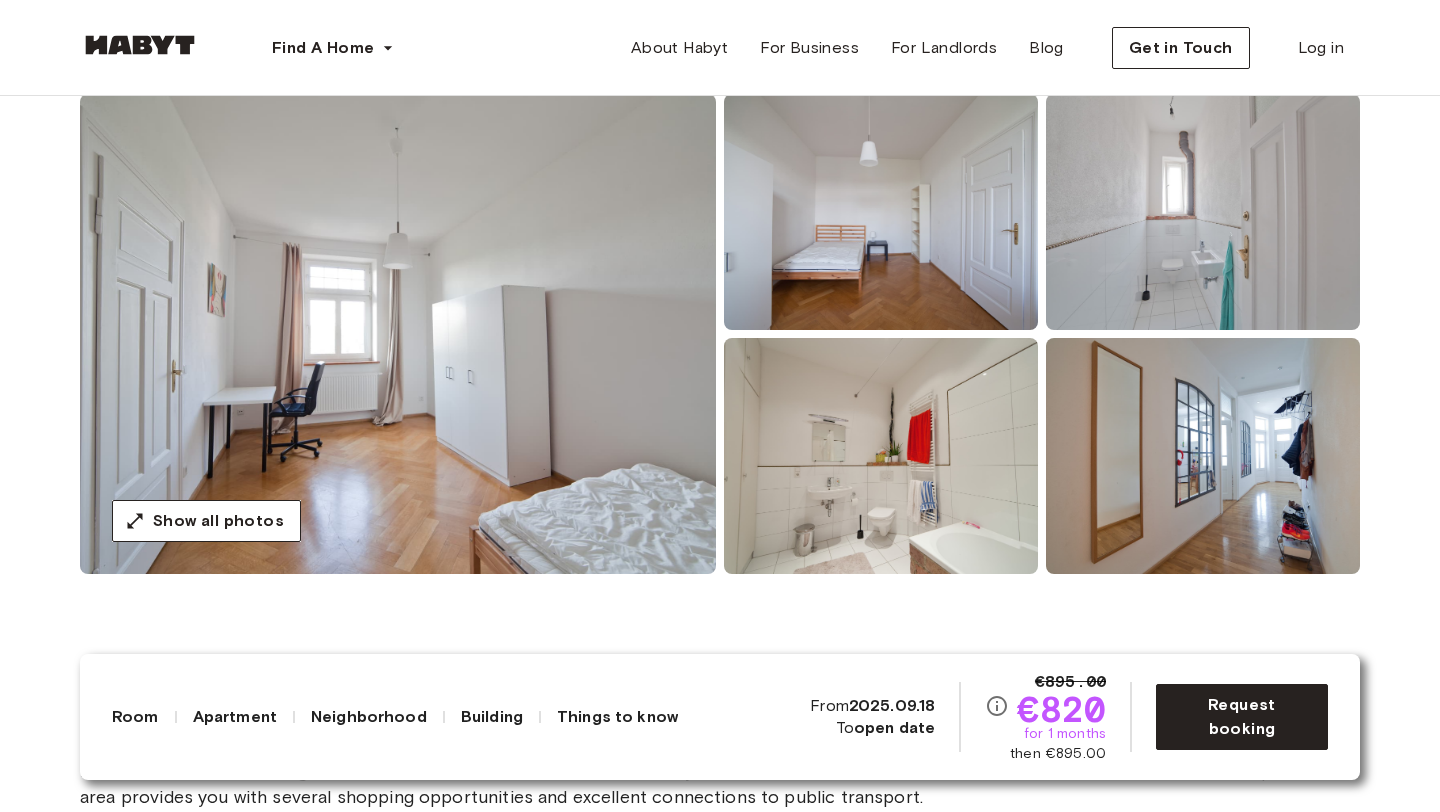 click at bounding box center (398, 334) 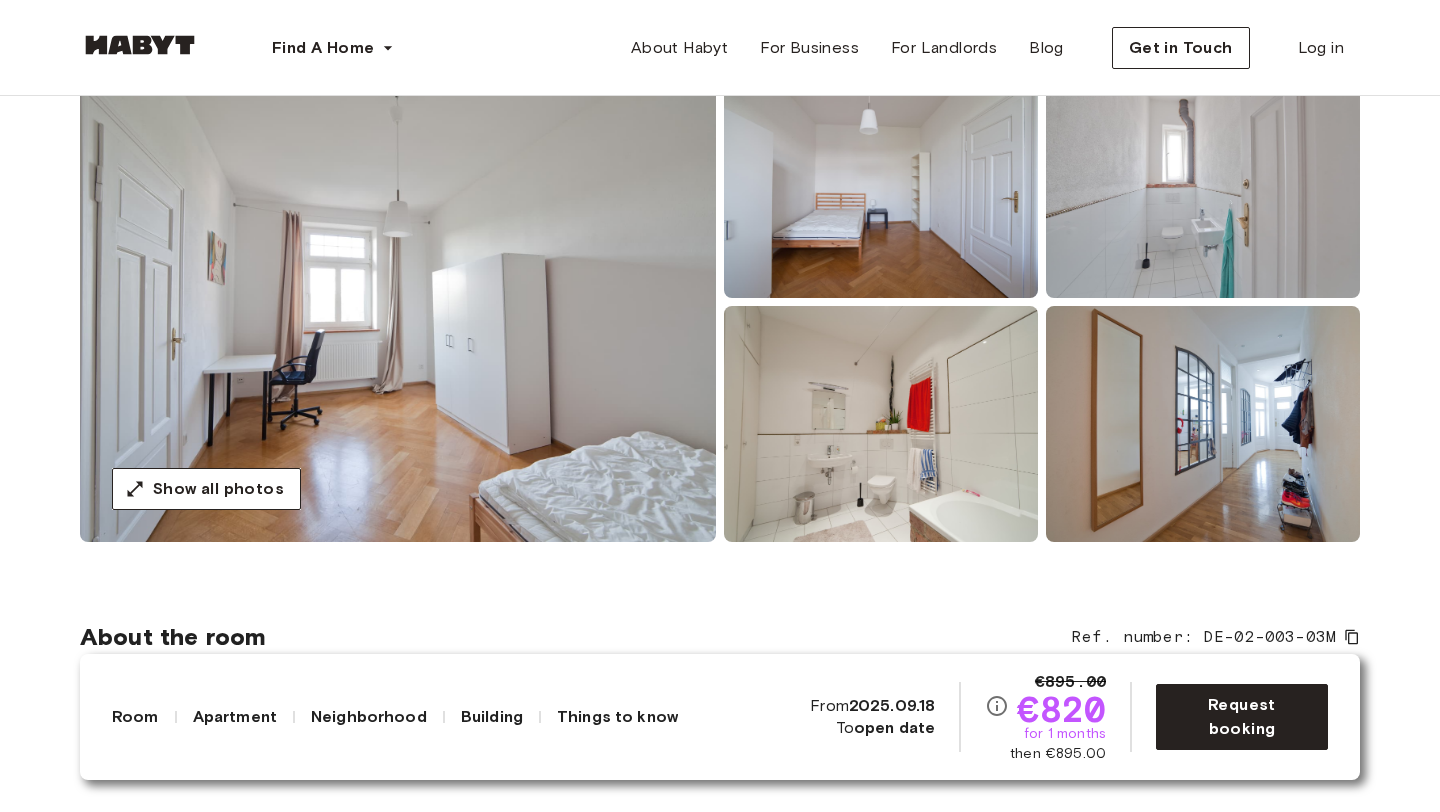 scroll, scrollTop: 209, scrollLeft: 0, axis: vertical 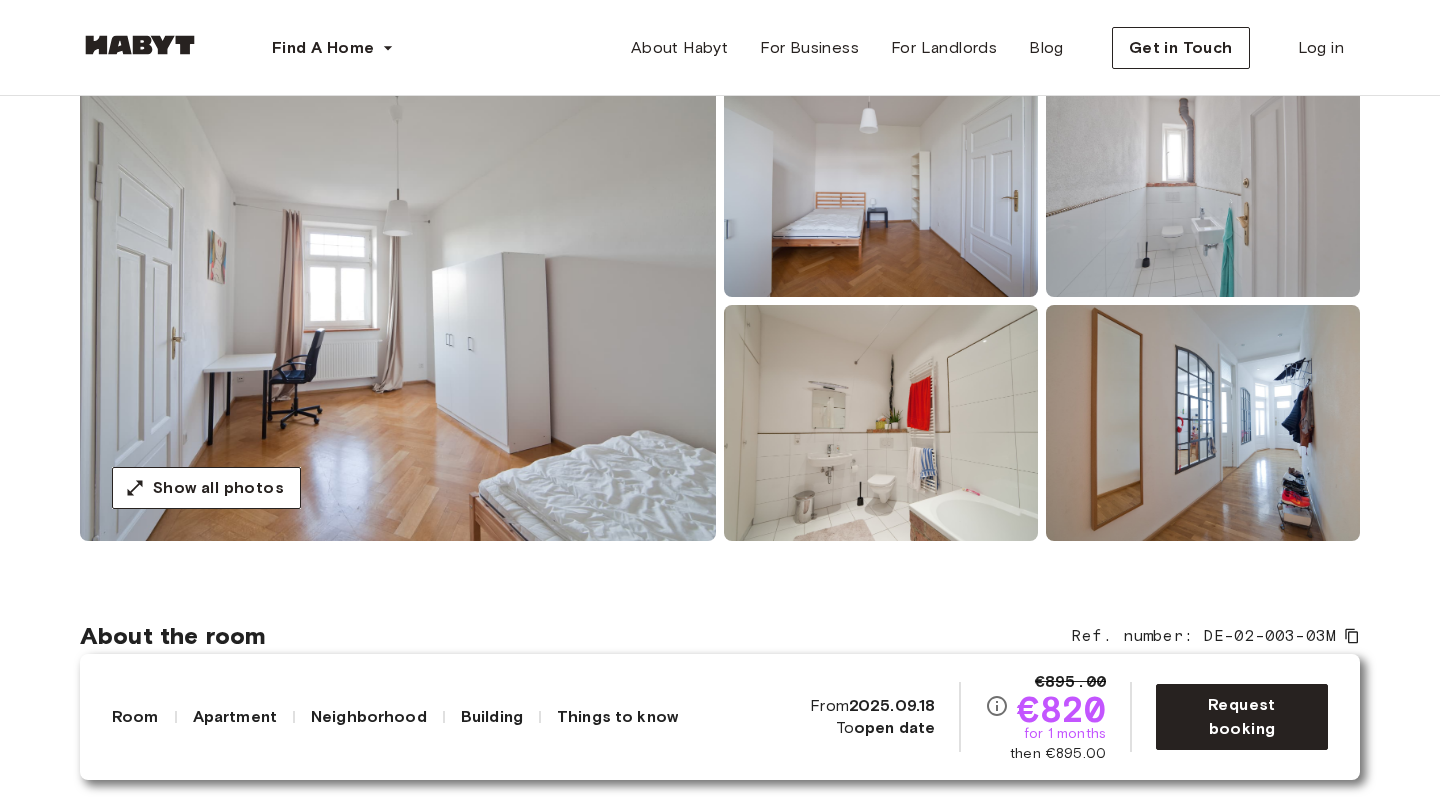 click on "€820" at bounding box center (1061, 709) 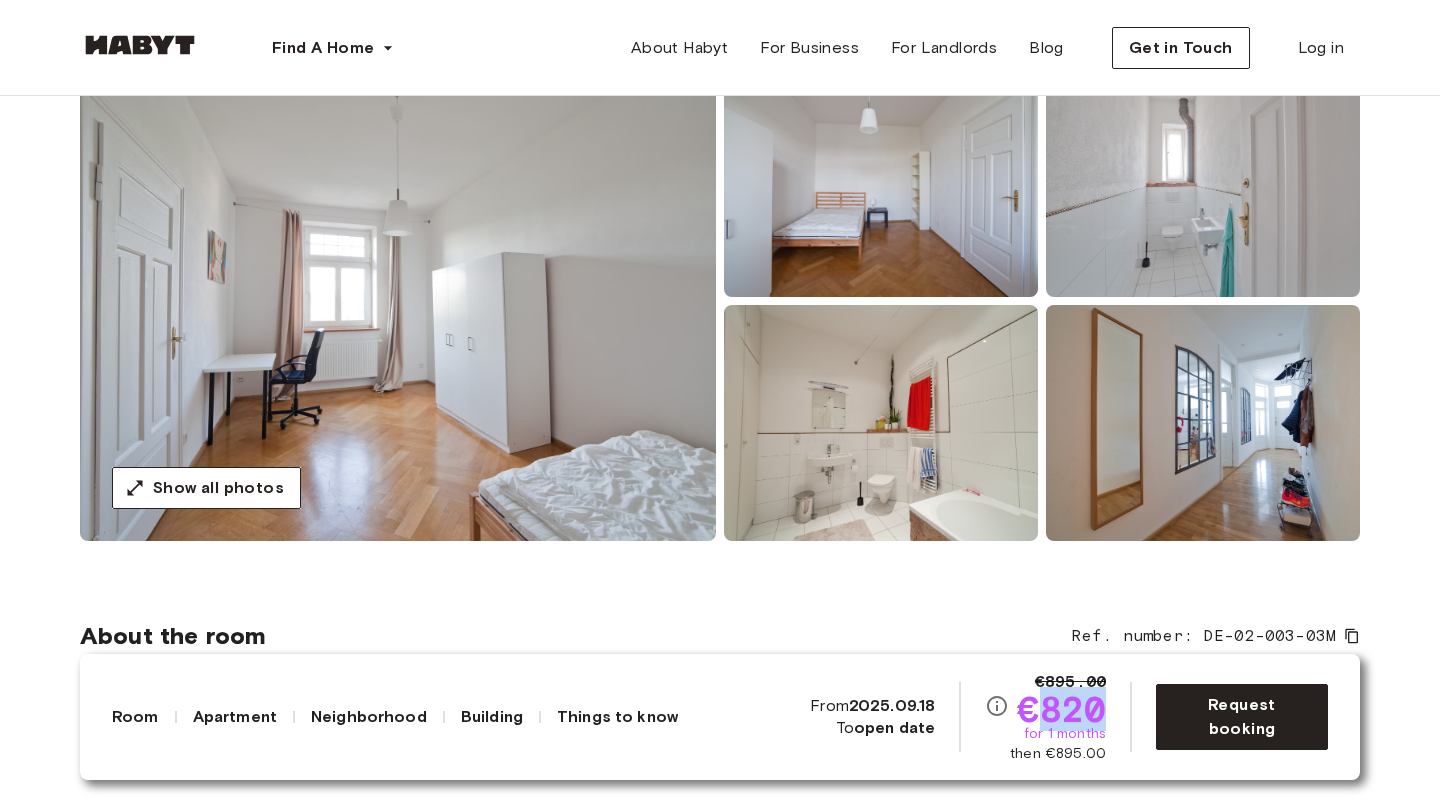 click on "€820" at bounding box center [1061, 709] 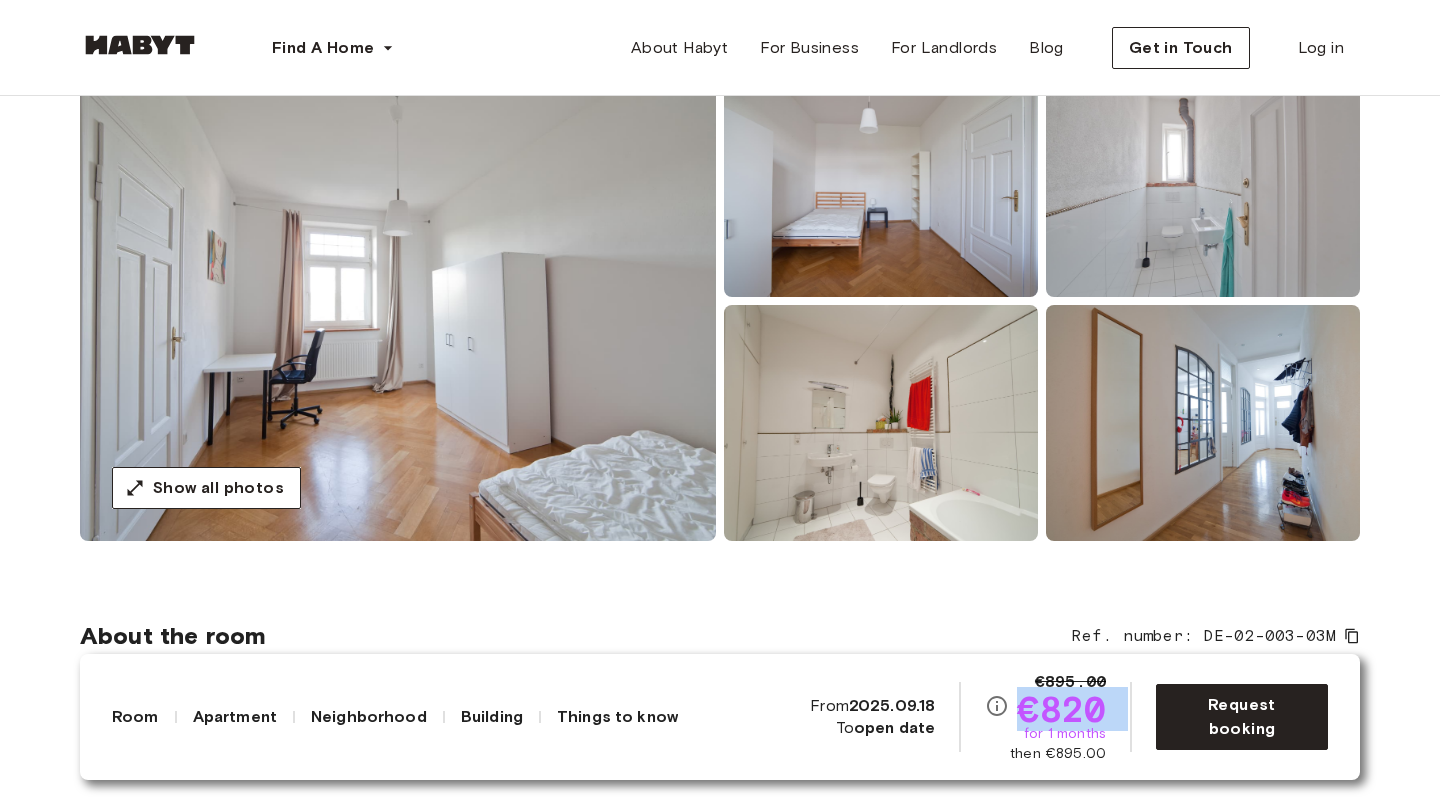 click on "€820" at bounding box center [1061, 709] 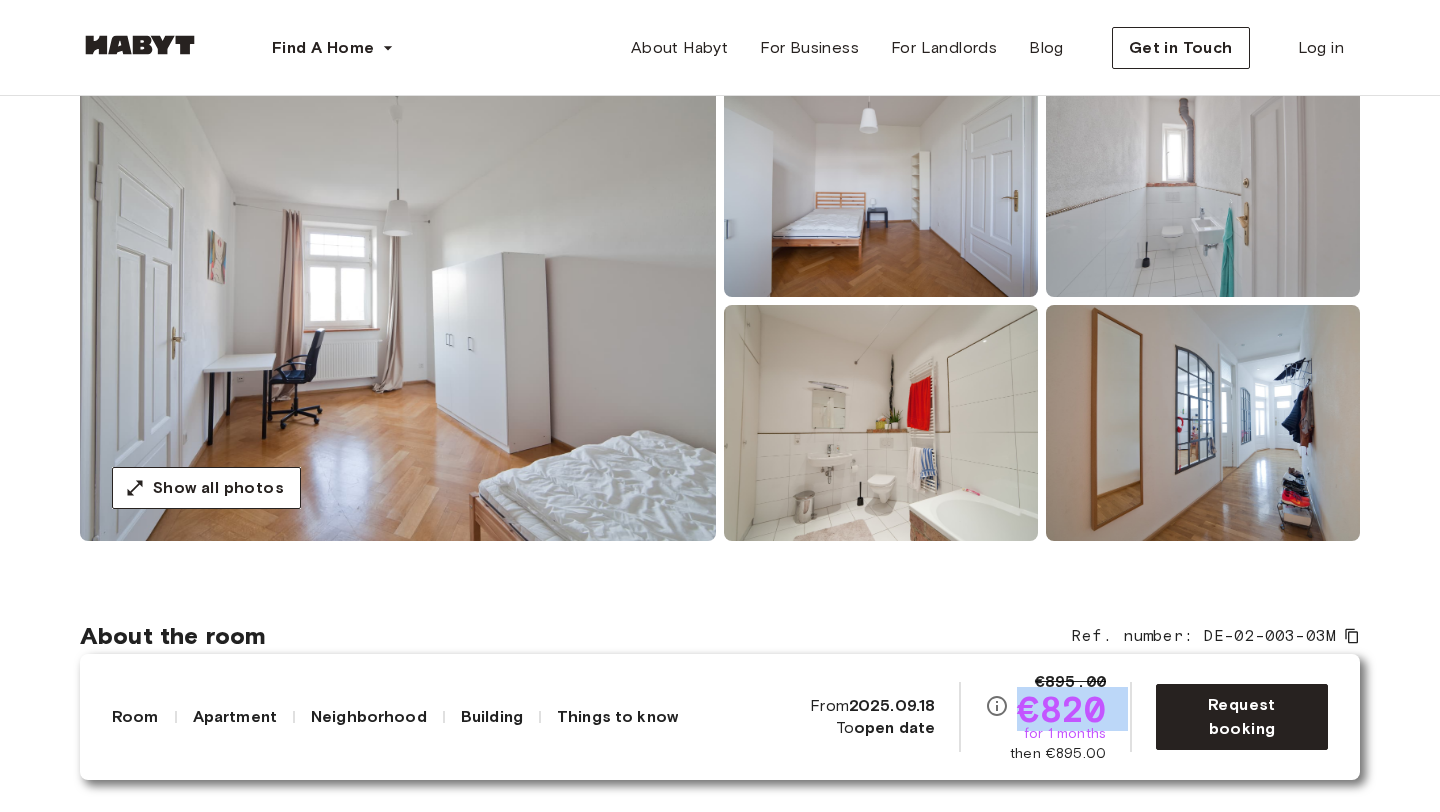 click at bounding box center [1203, 423] 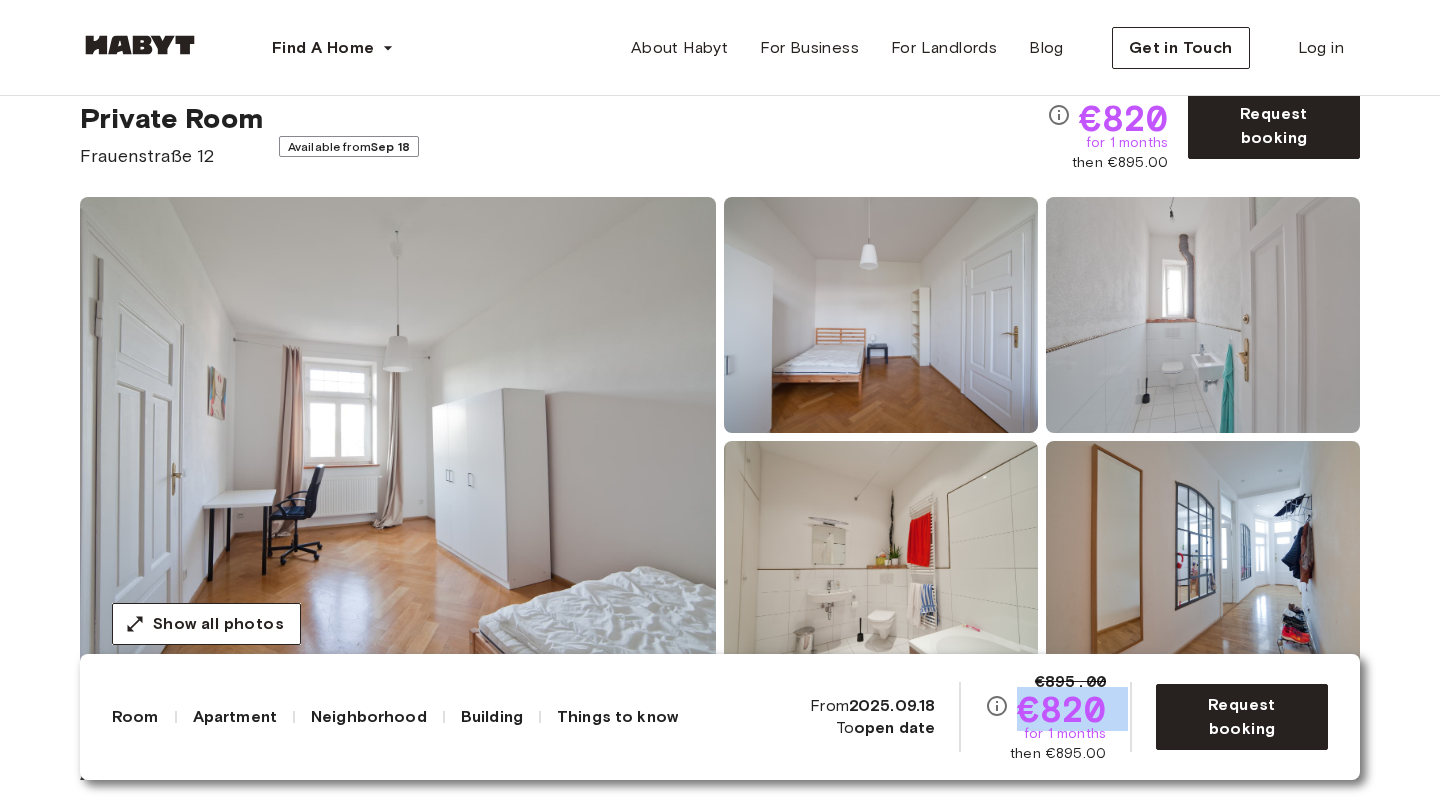 scroll, scrollTop: 0, scrollLeft: 0, axis: both 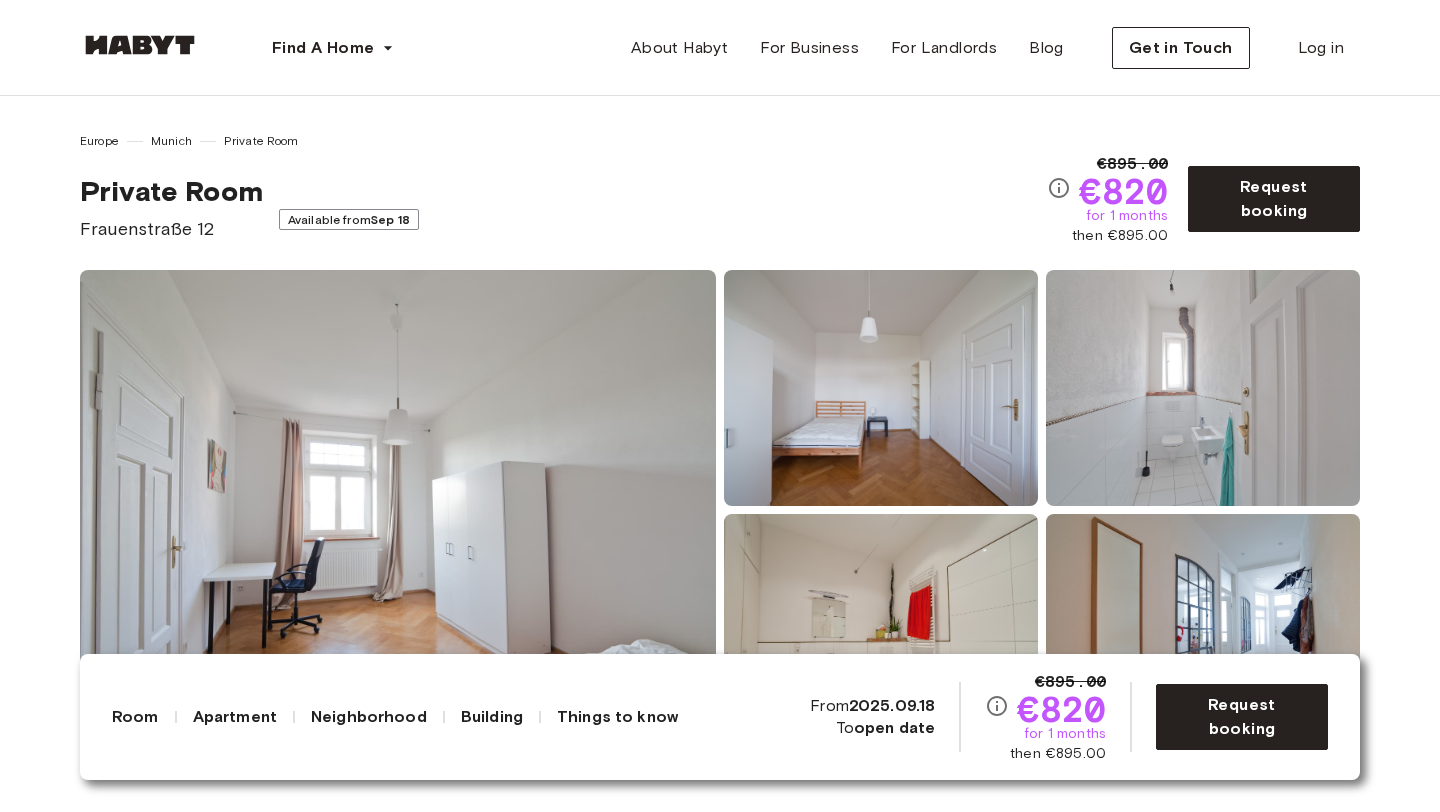 click on "Frauenstraße 12" at bounding box center [171, 229] 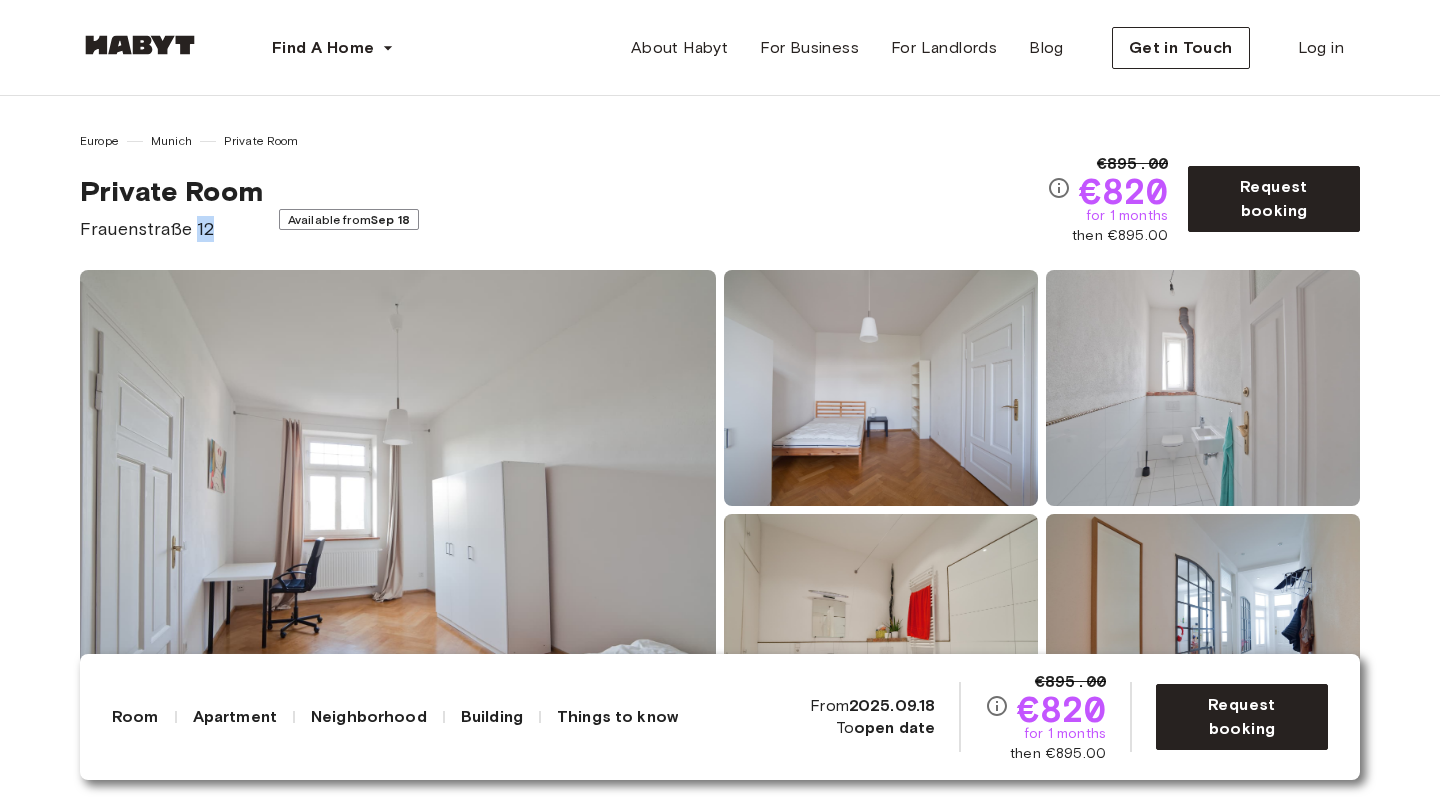 click on "Frauenstraße 12" at bounding box center [171, 229] 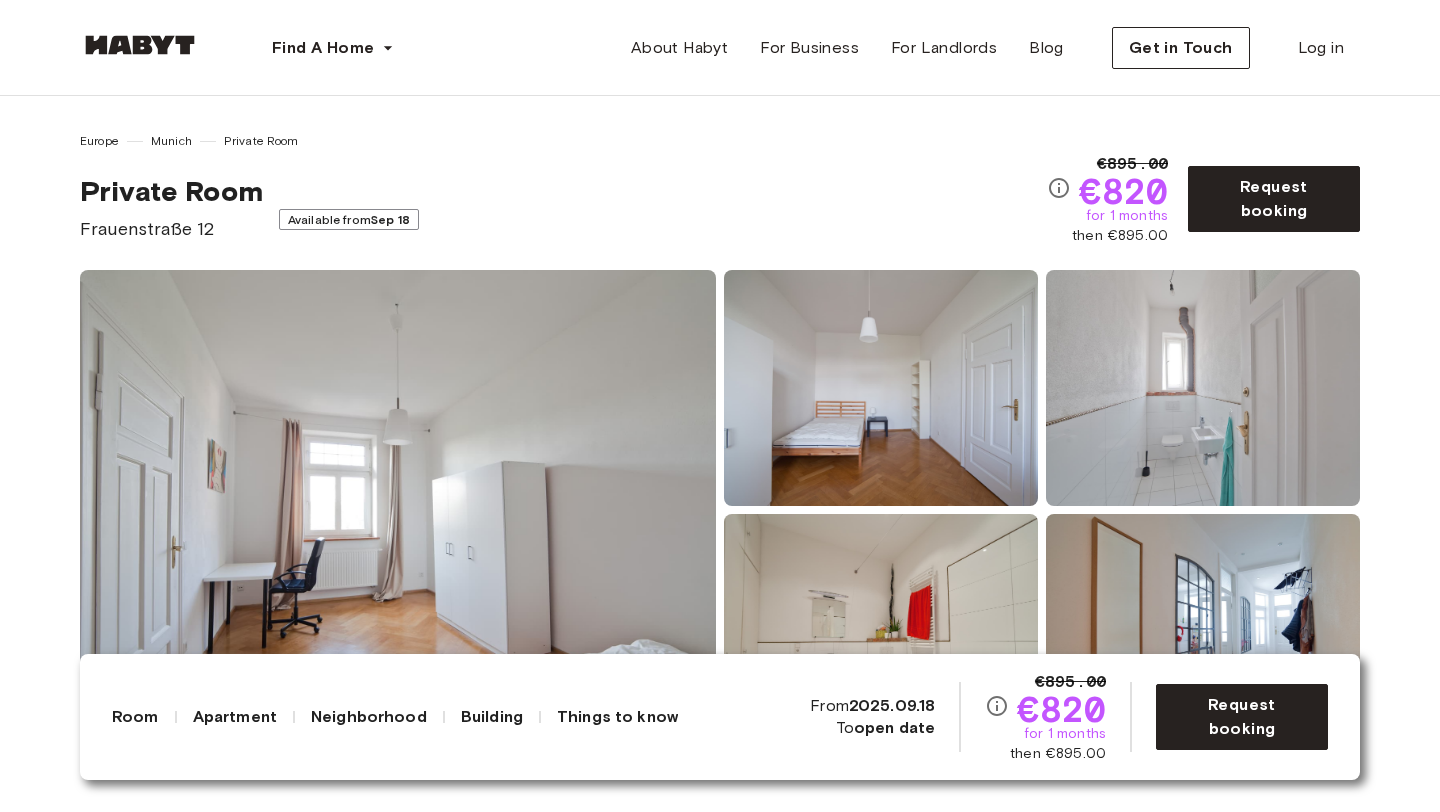 click on "Frauenstraße 12" at bounding box center [171, 229] 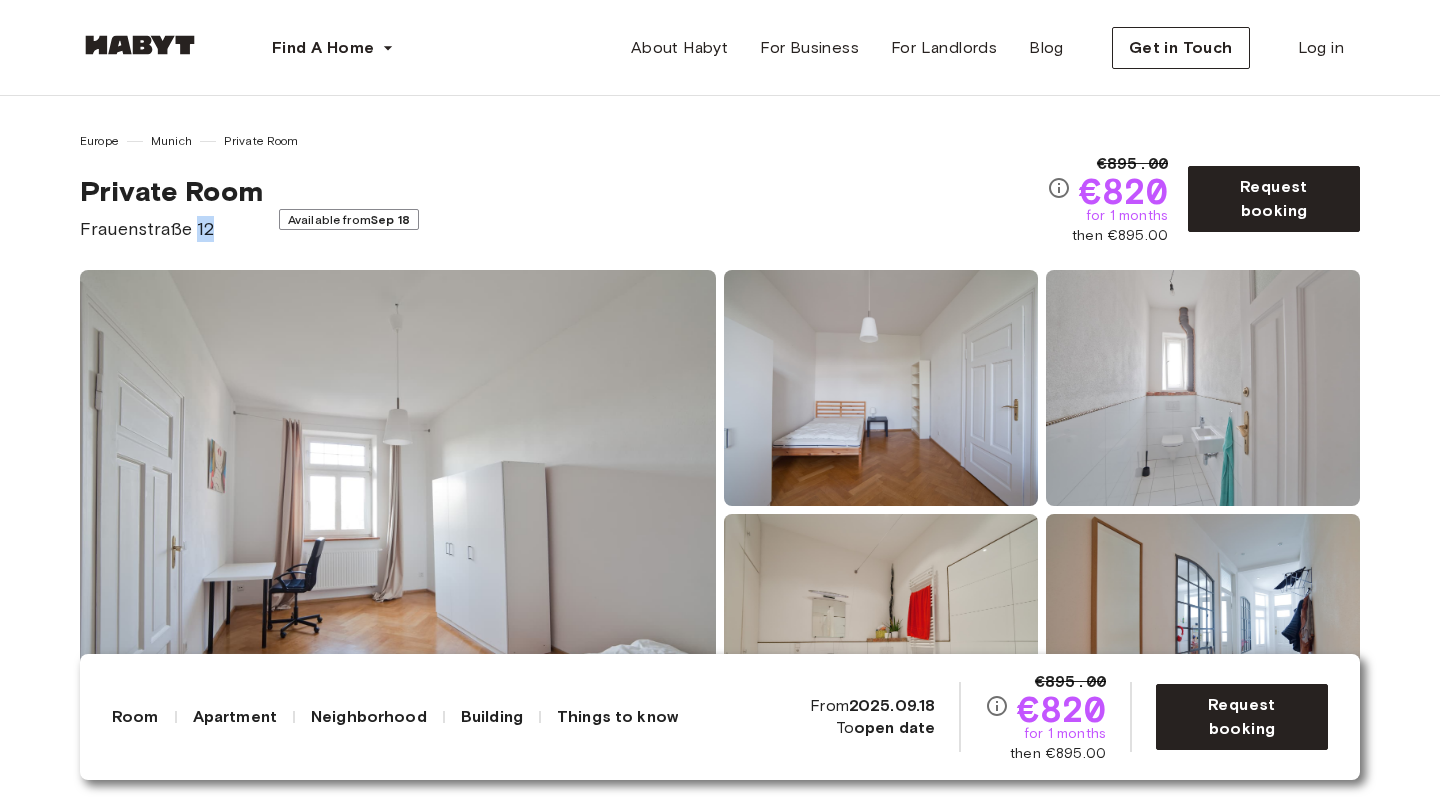 click on "Frauenstraße 12" at bounding box center (171, 229) 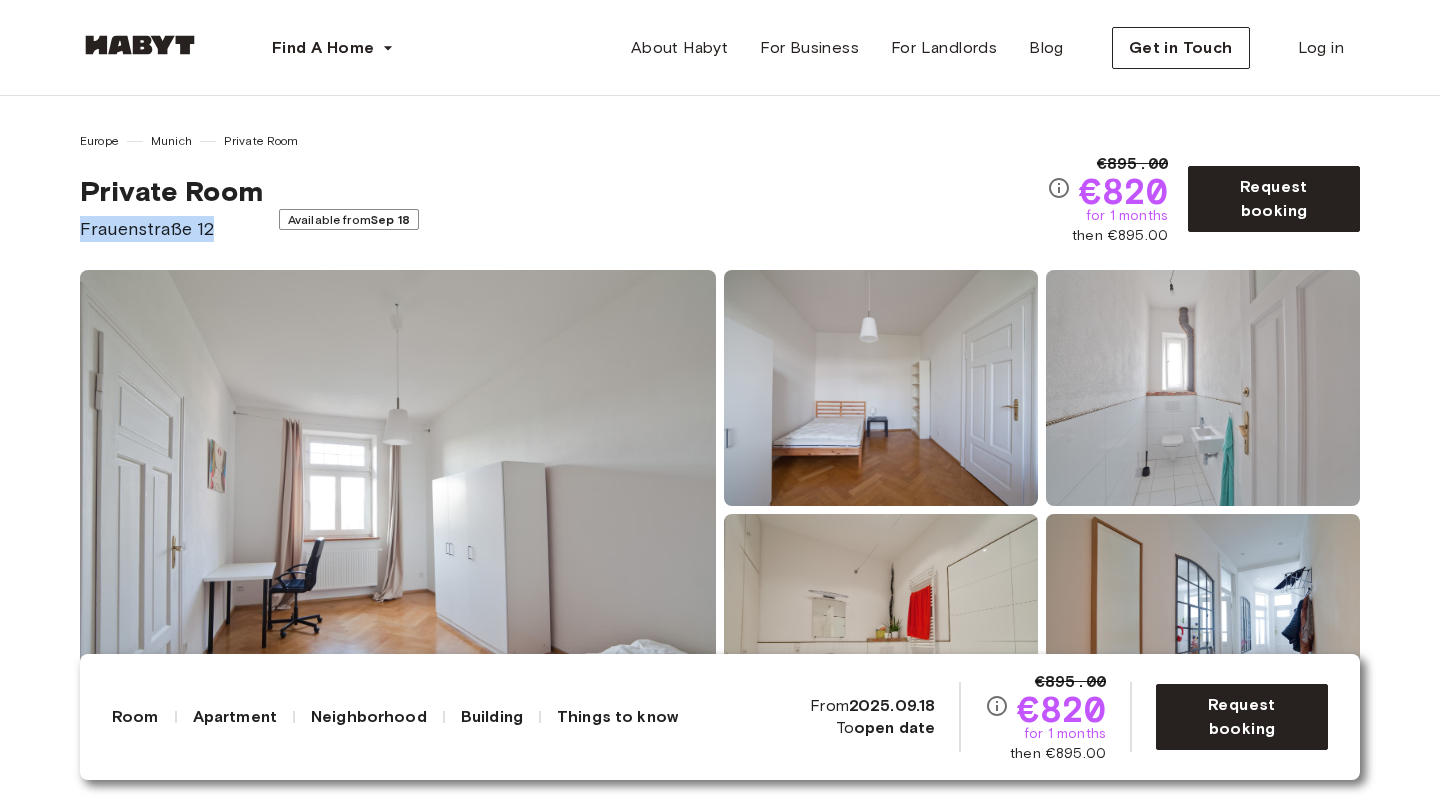 click on "Frauenstraße 12" at bounding box center [171, 229] 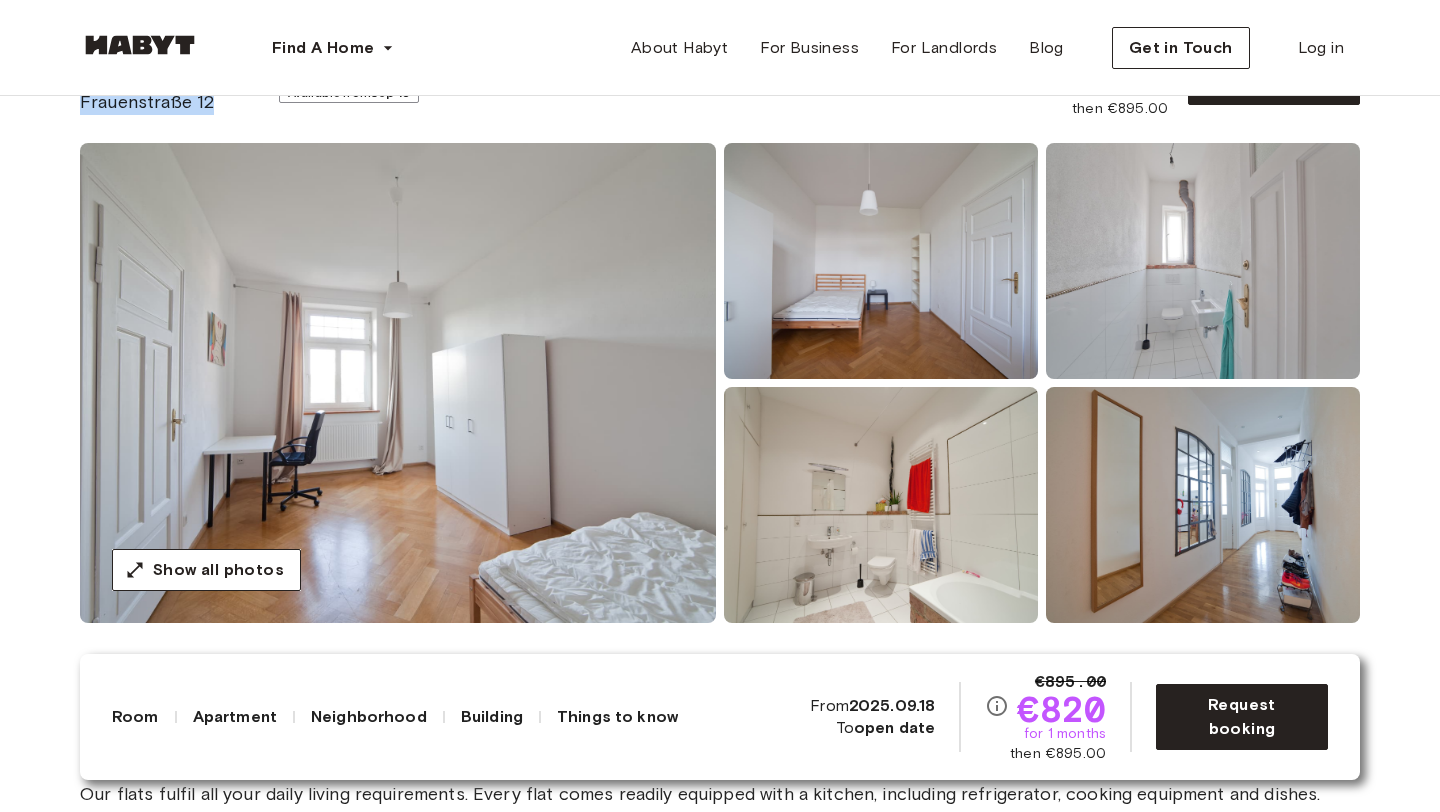 scroll, scrollTop: 200, scrollLeft: 0, axis: vertical 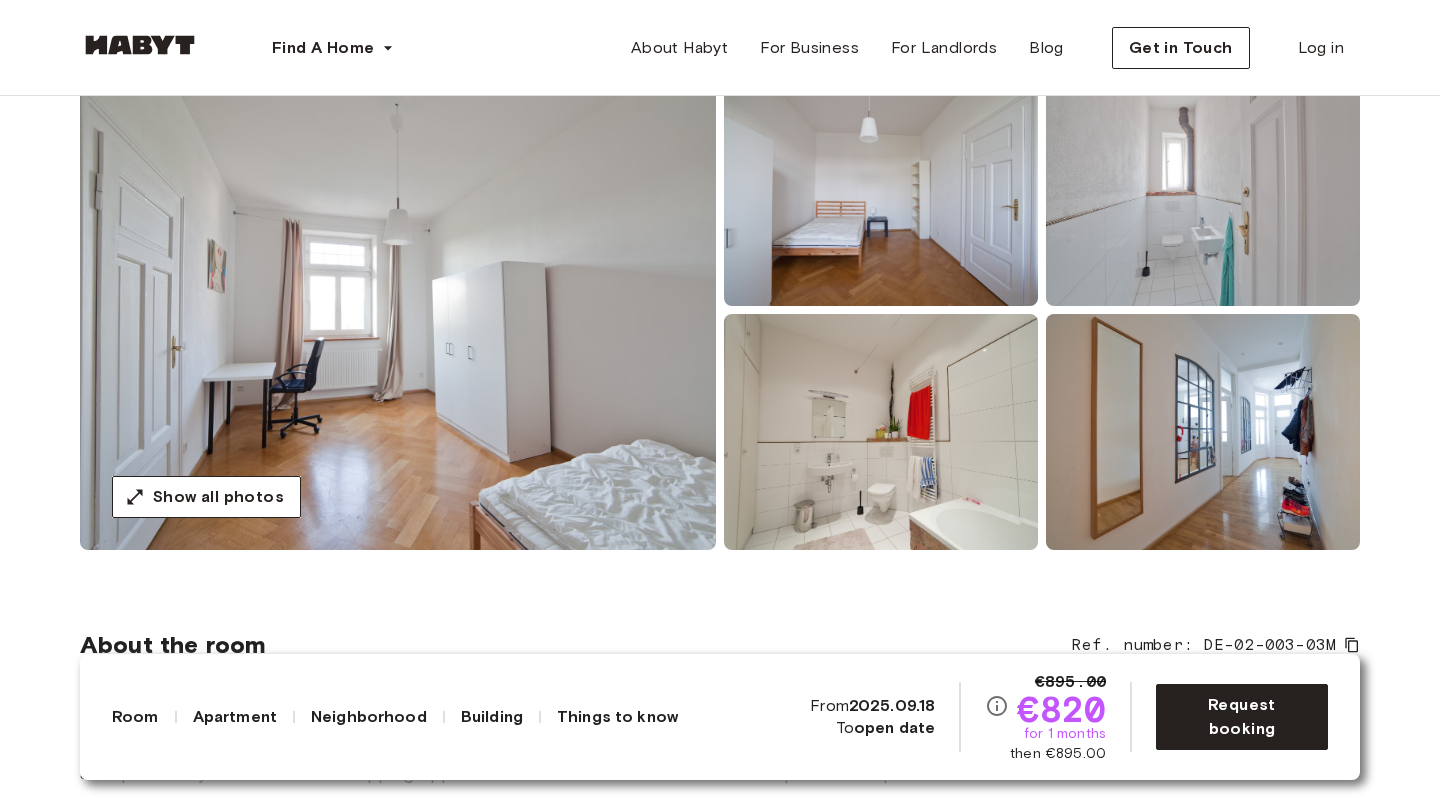 click at bounding box center [1203, 432] 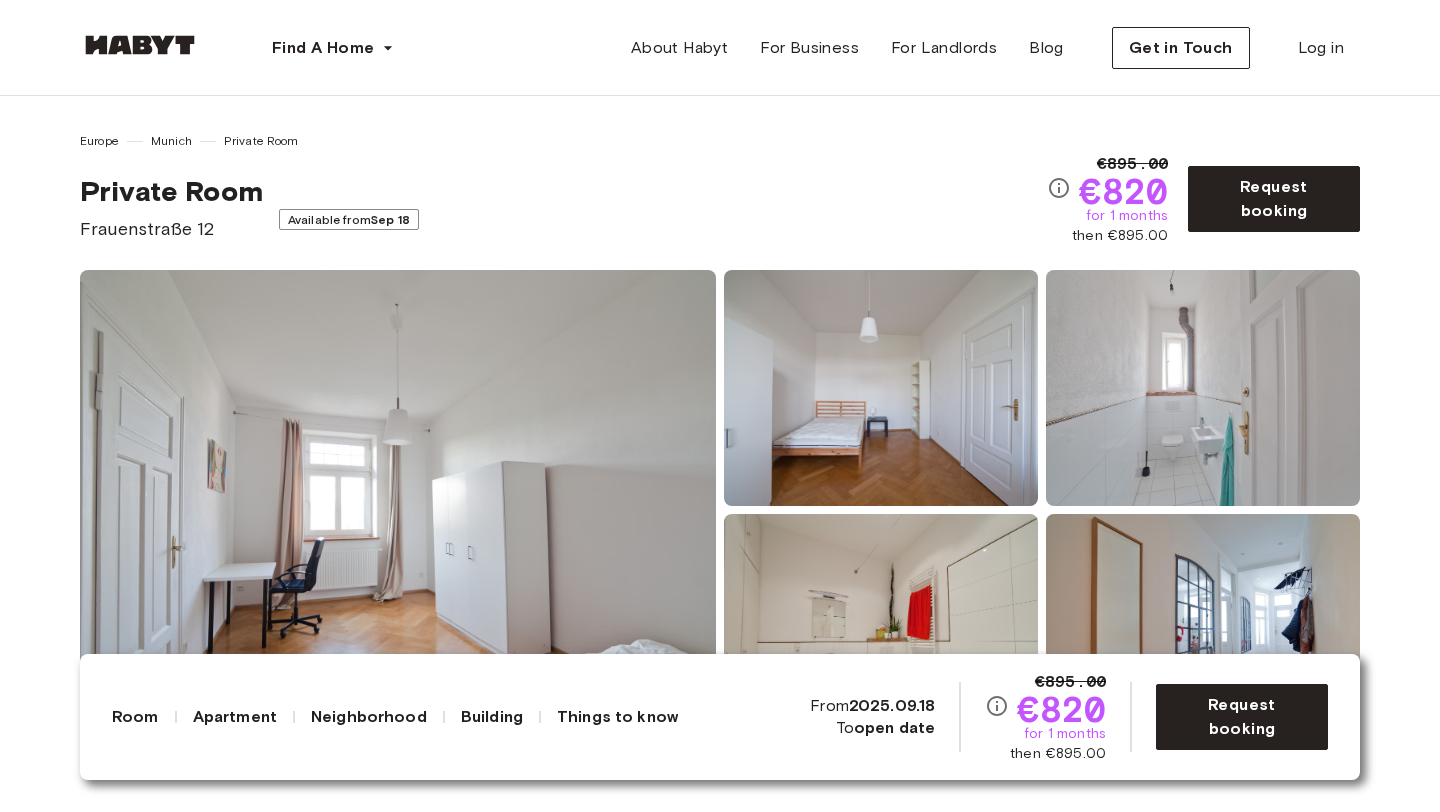 scroll, scrollTop: 0, scrollLeft: 0, axis: both 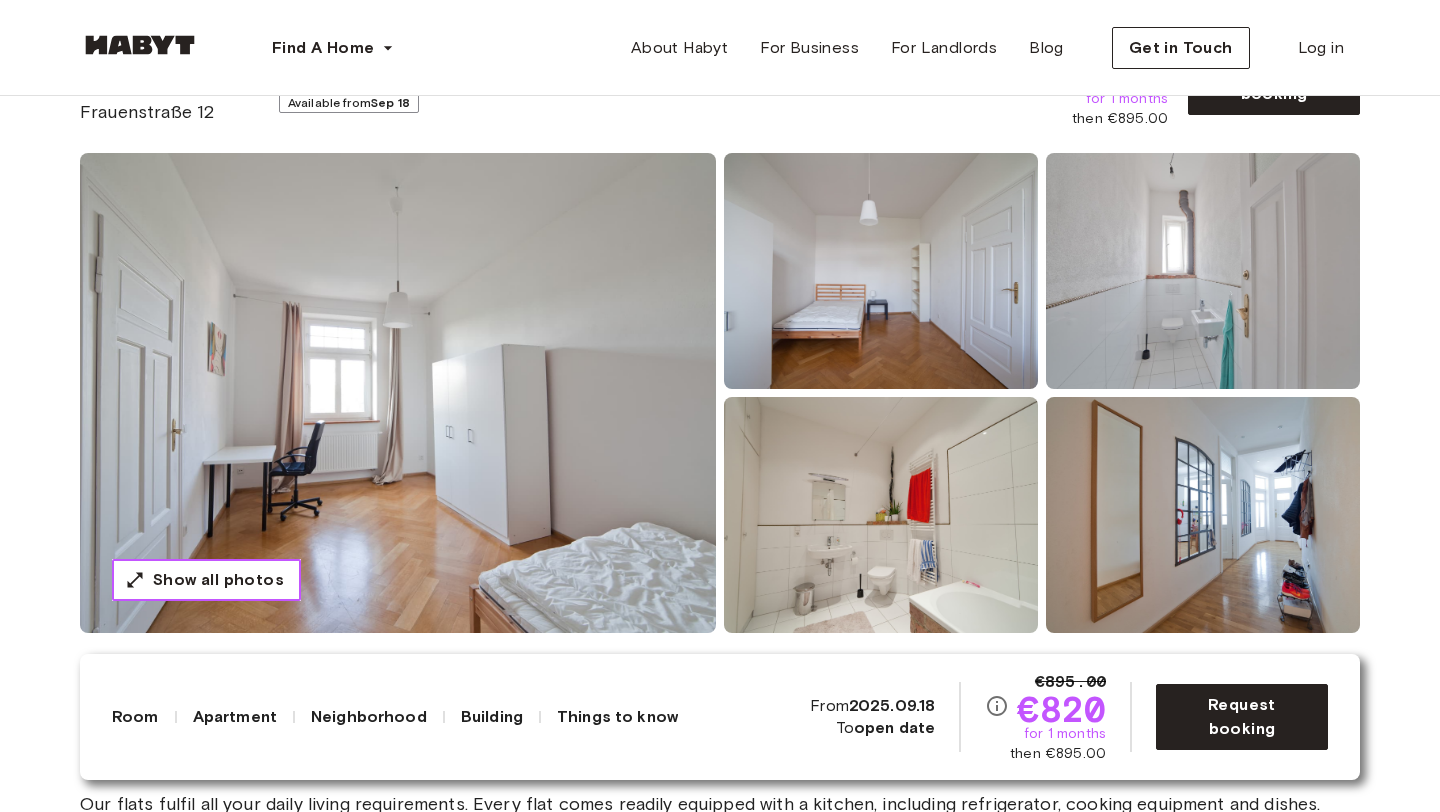 click on "Show all photos" at bounding box center [218, 580] 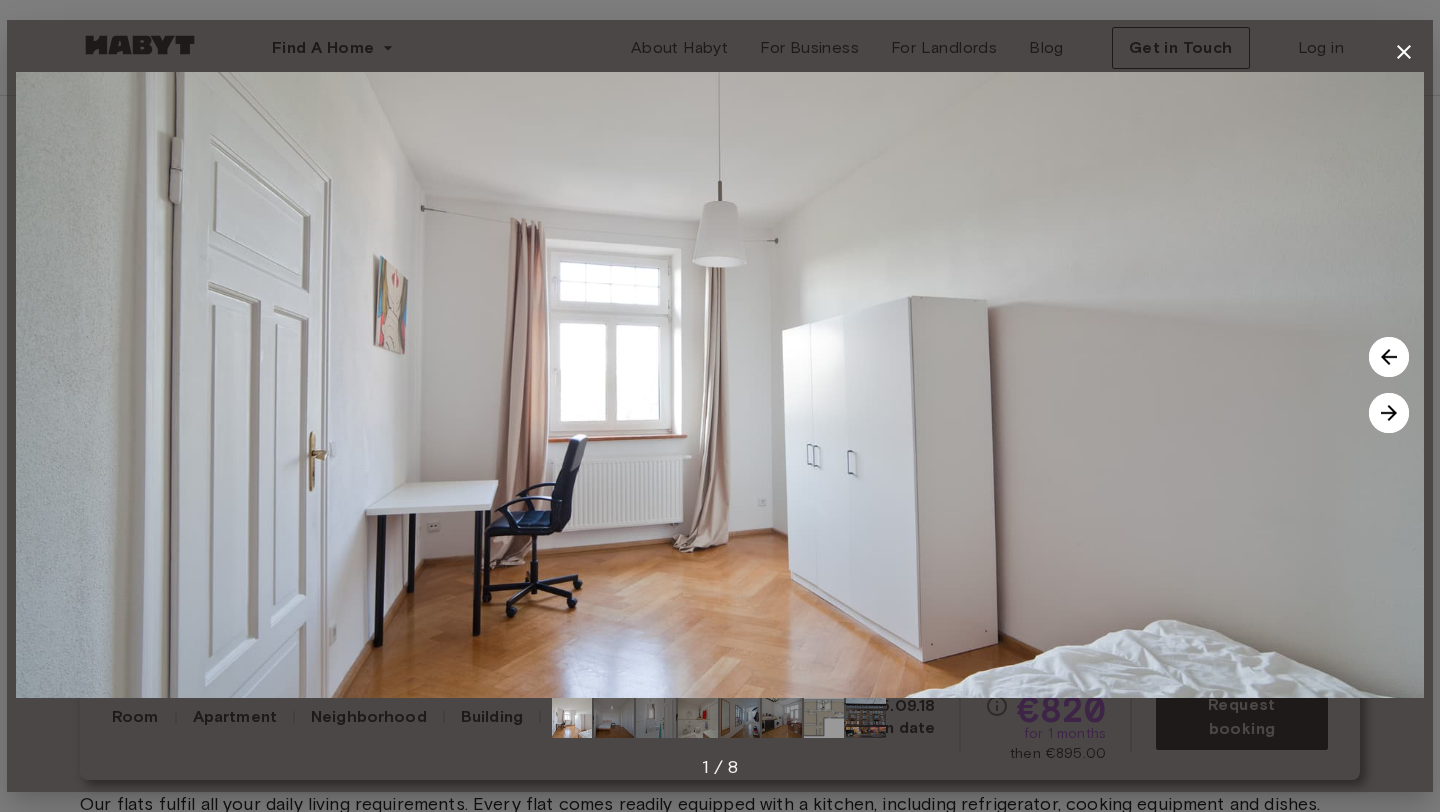 click at bounding box center (1389, 413) 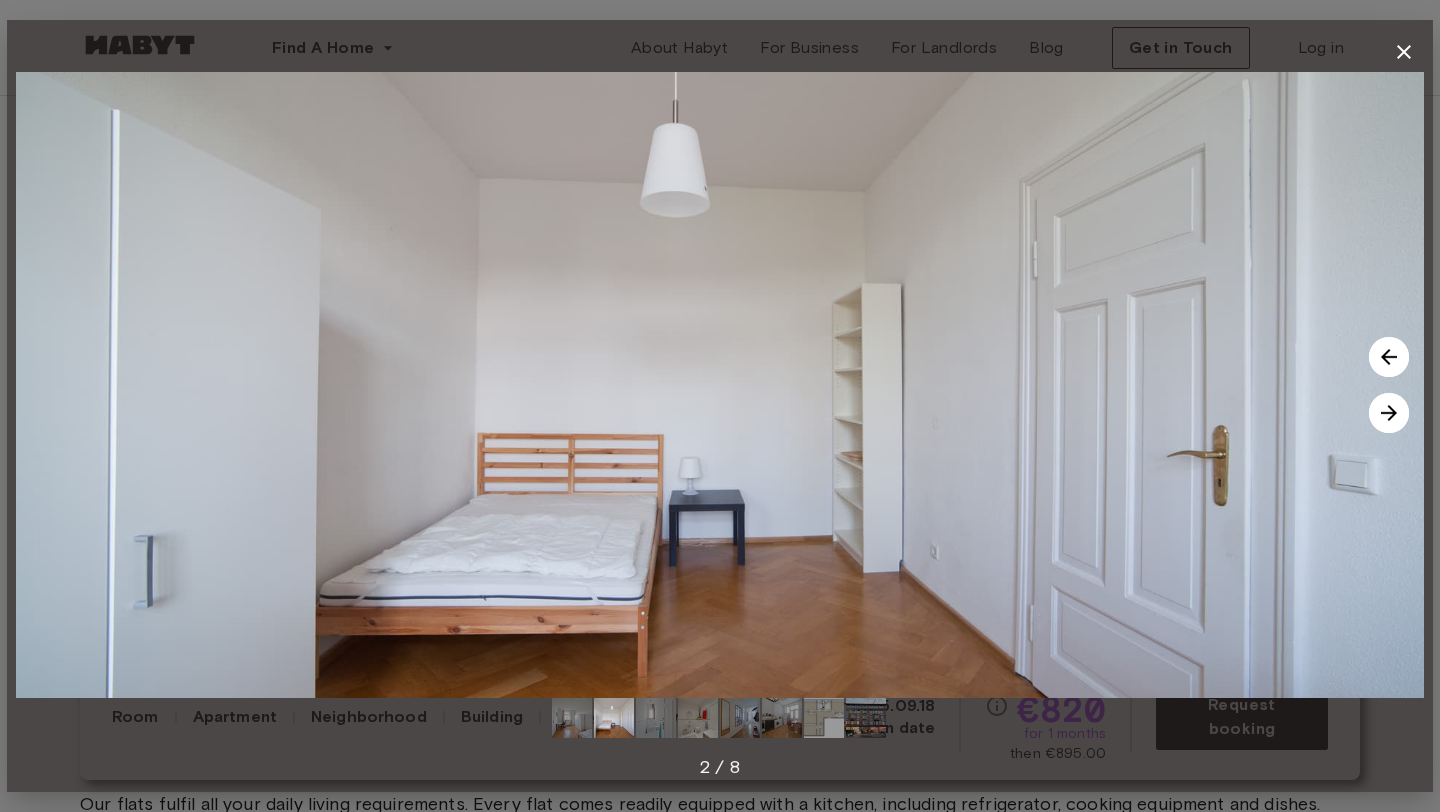 click at bounding box center [1389, 413] 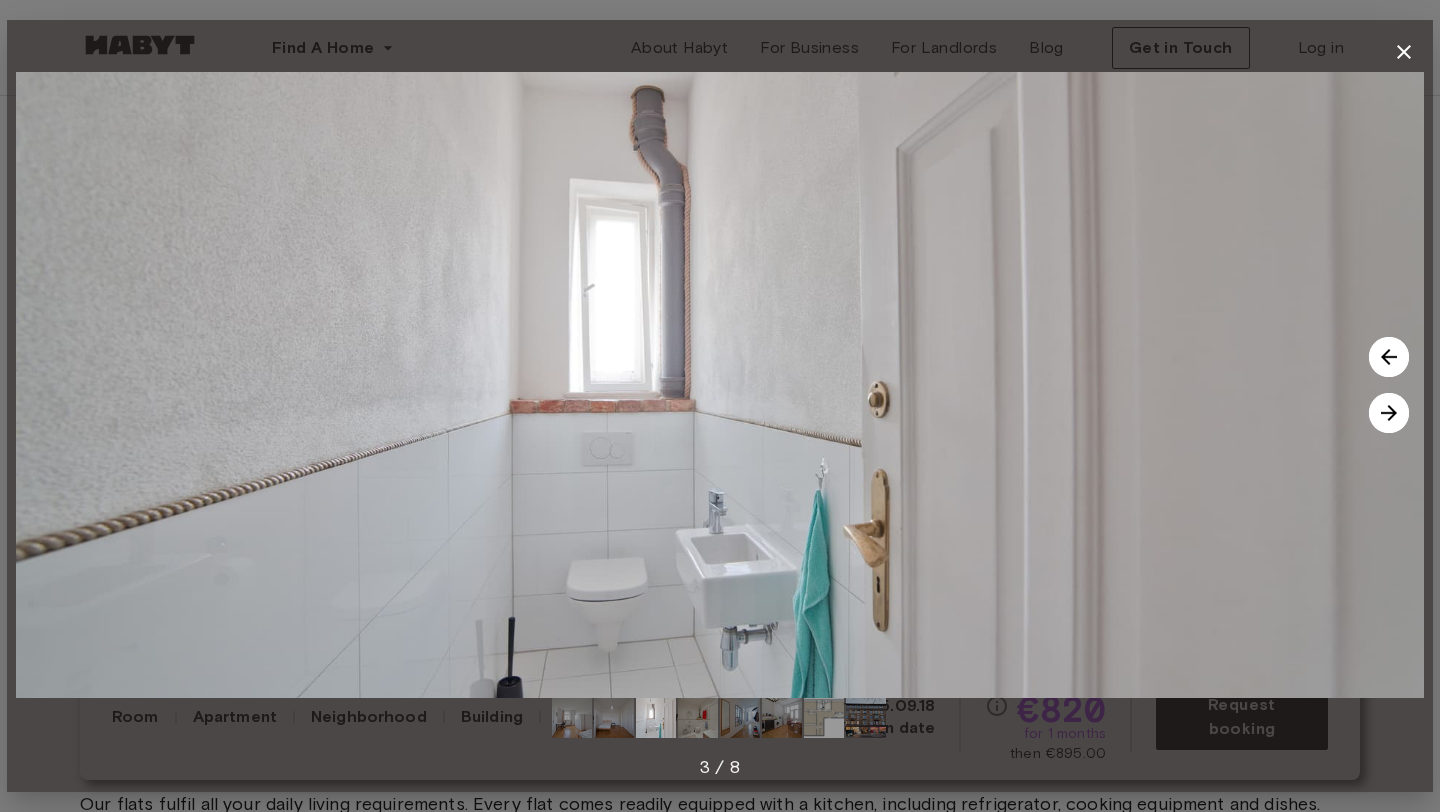 click at bounding box center (1389, 413) 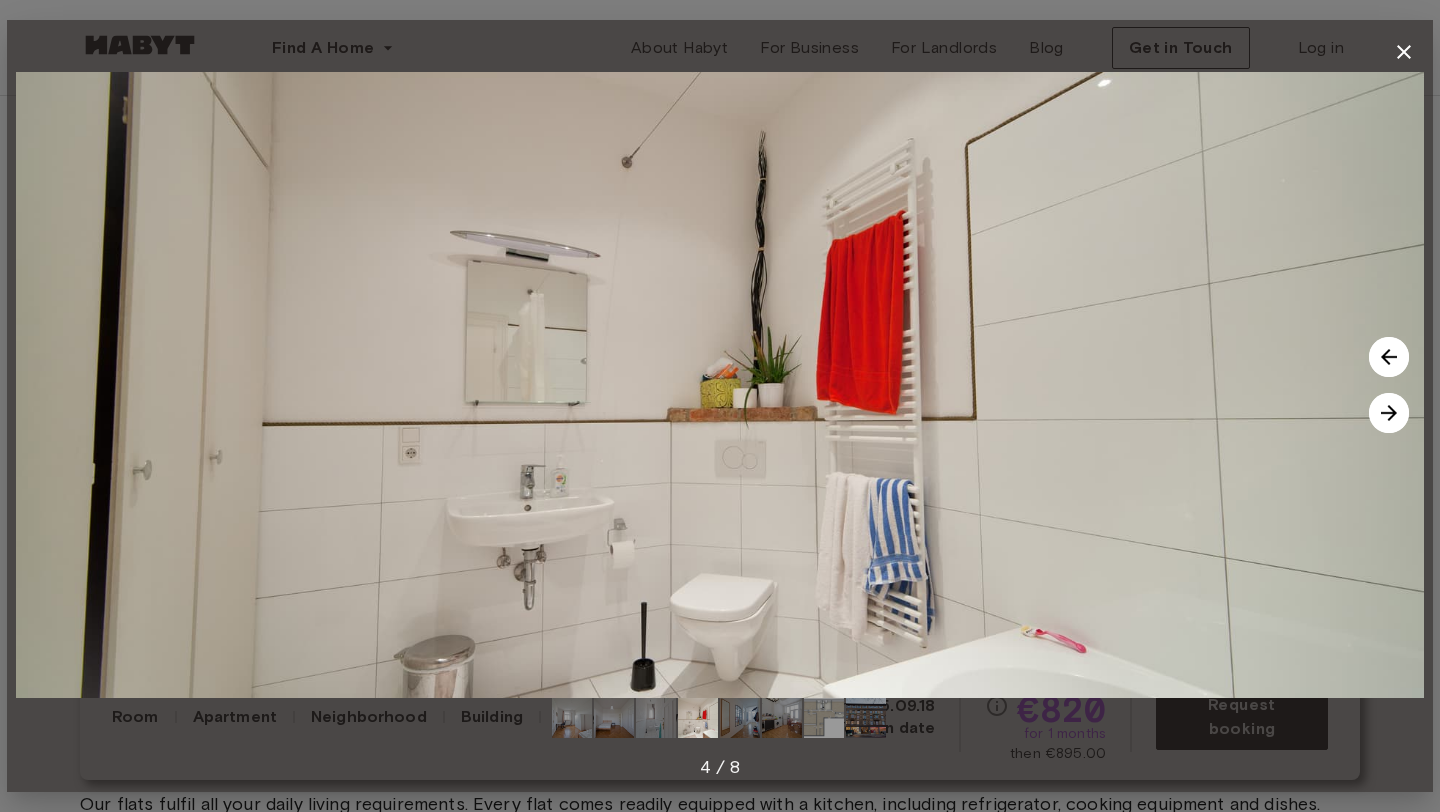 click at bounding box center [1389, 413] 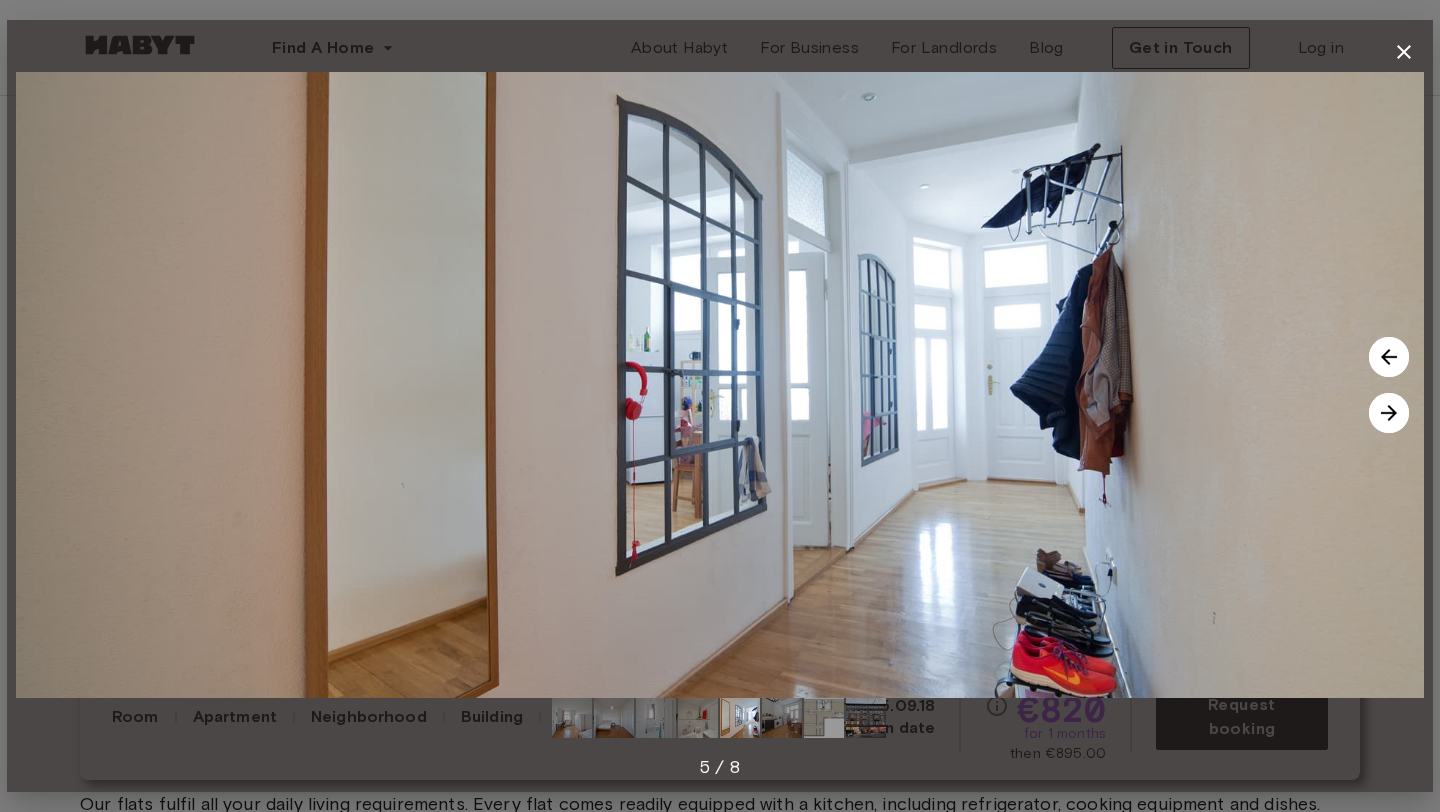 click at bounding box center [1389, 413] 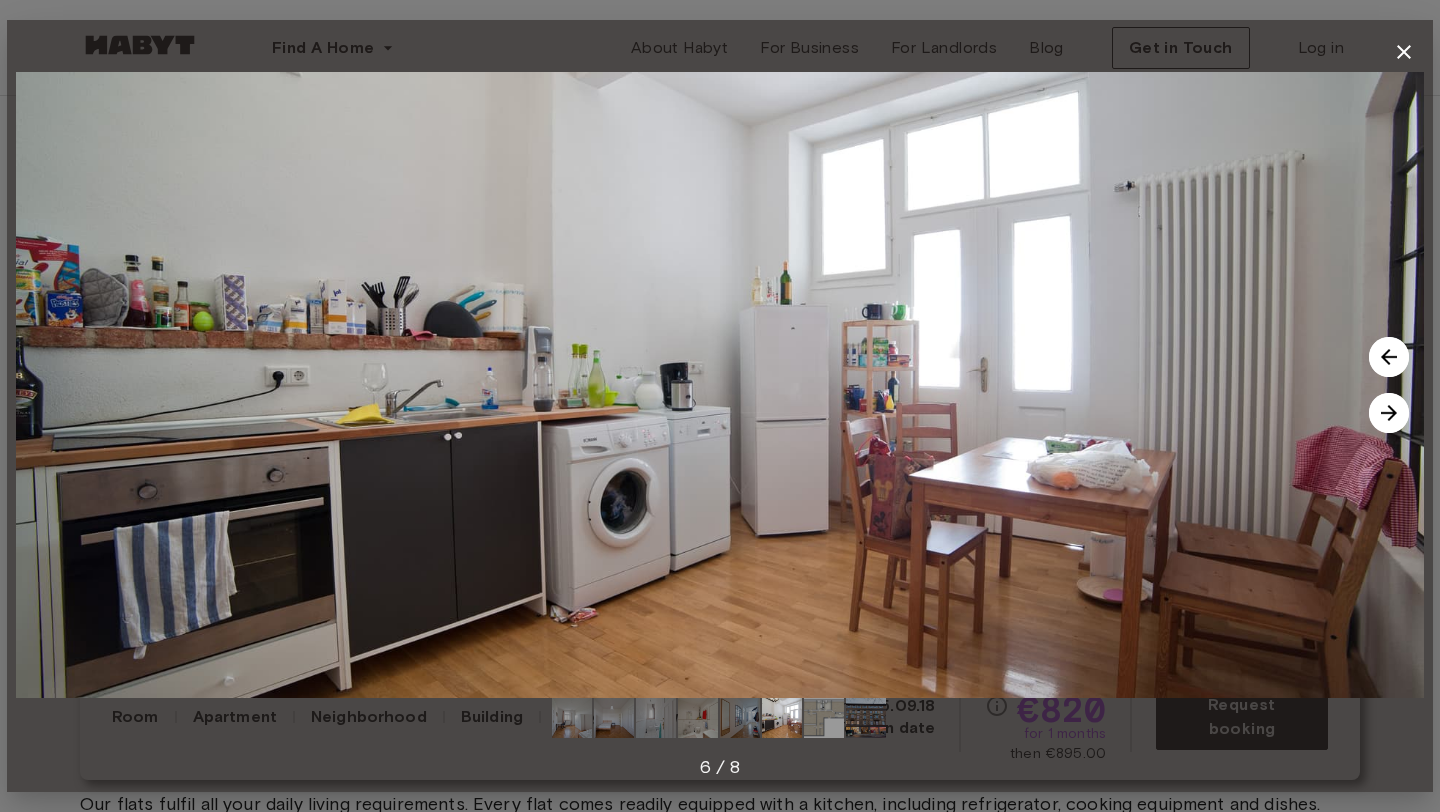 click at bounding box center (1389, 413) 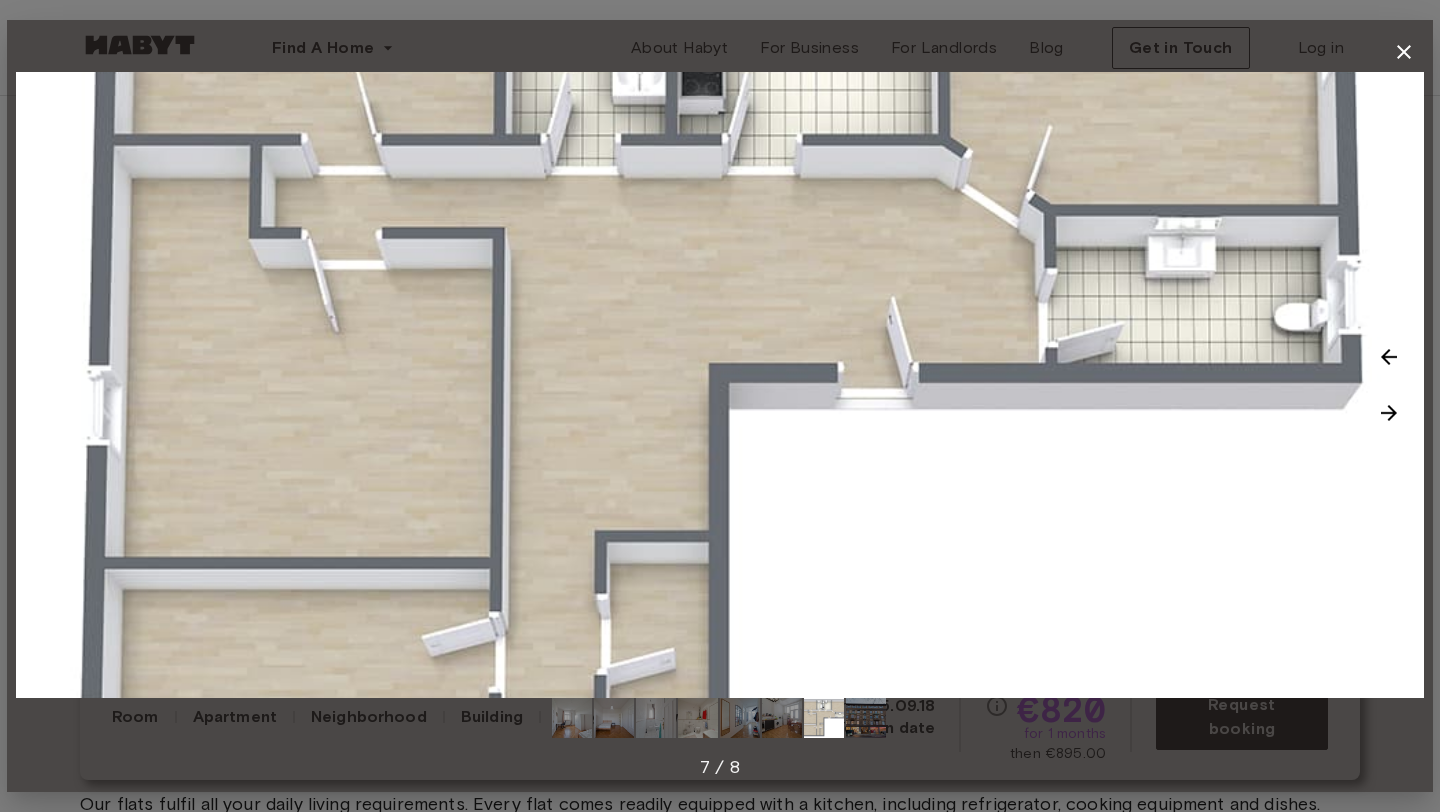 click at bounding box center (1389, 413) 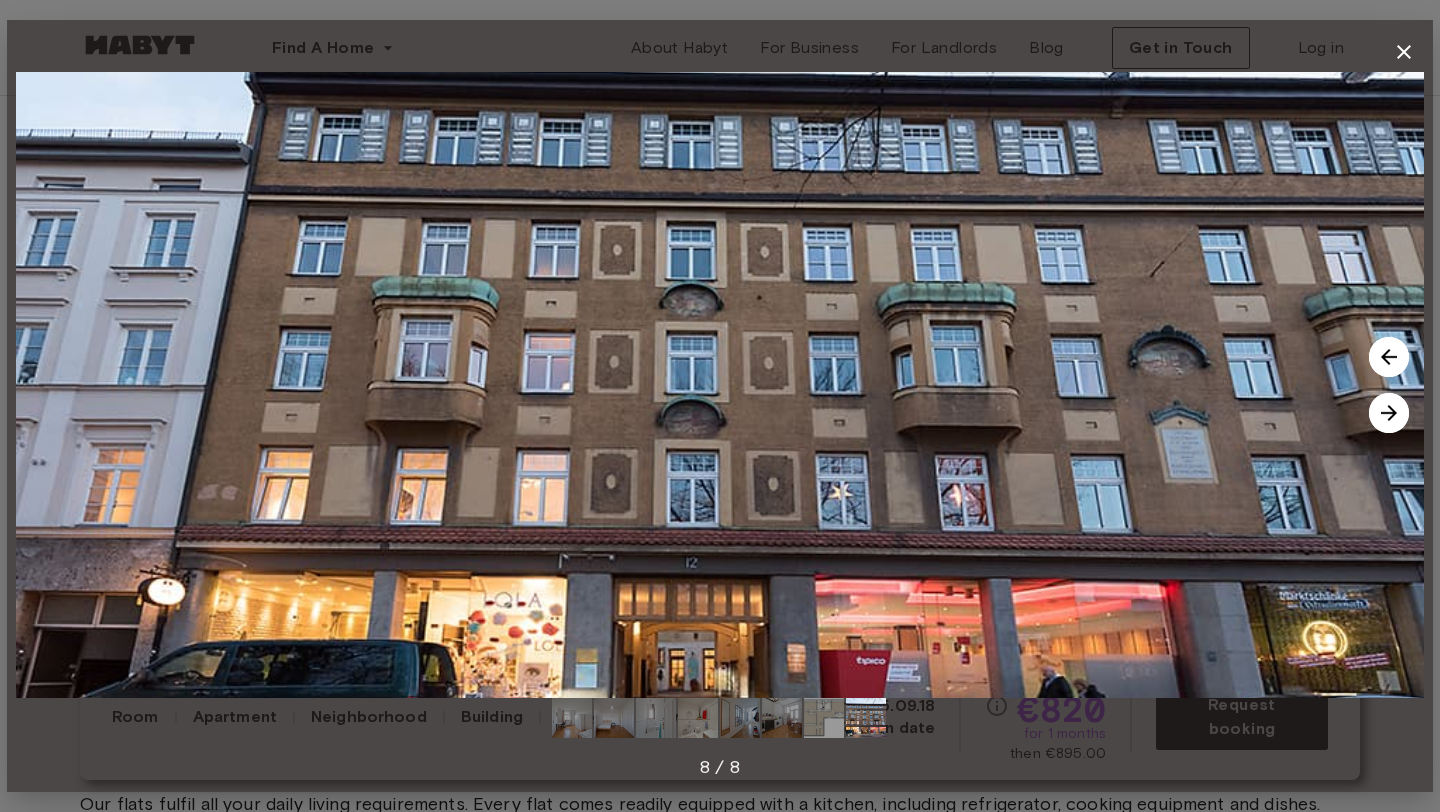 click at bounding box center (1389, 413) 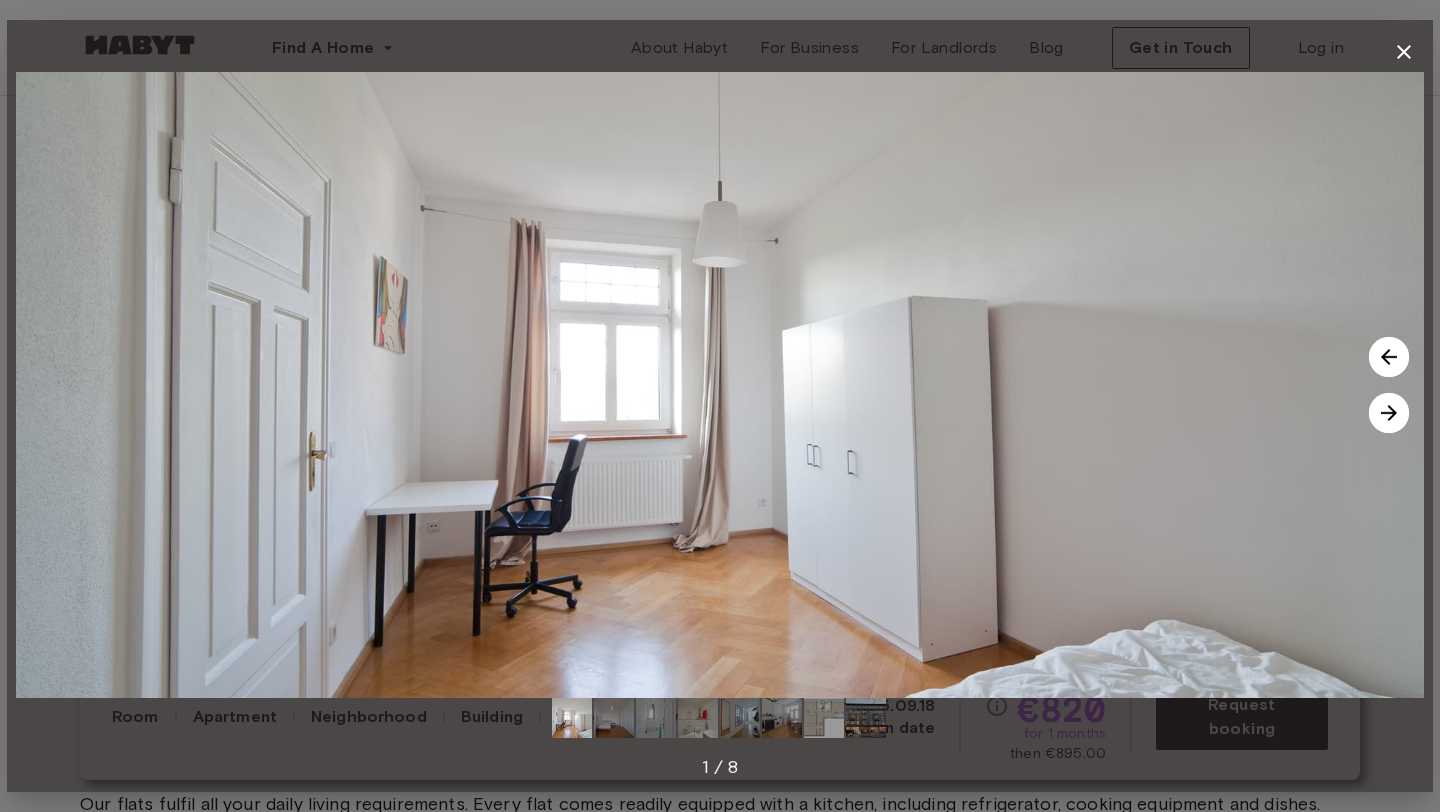 click at bounding box center [1389, 413] 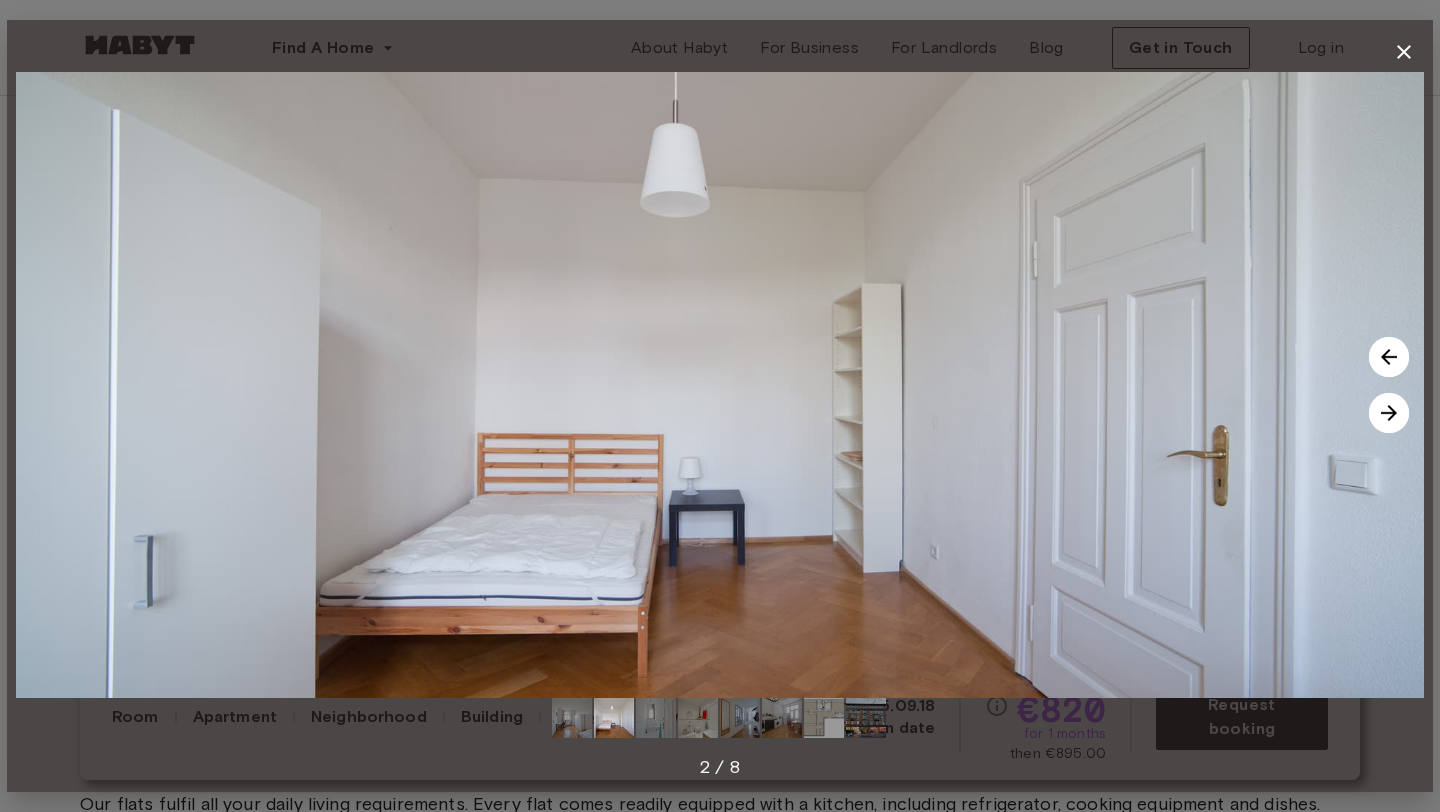 click 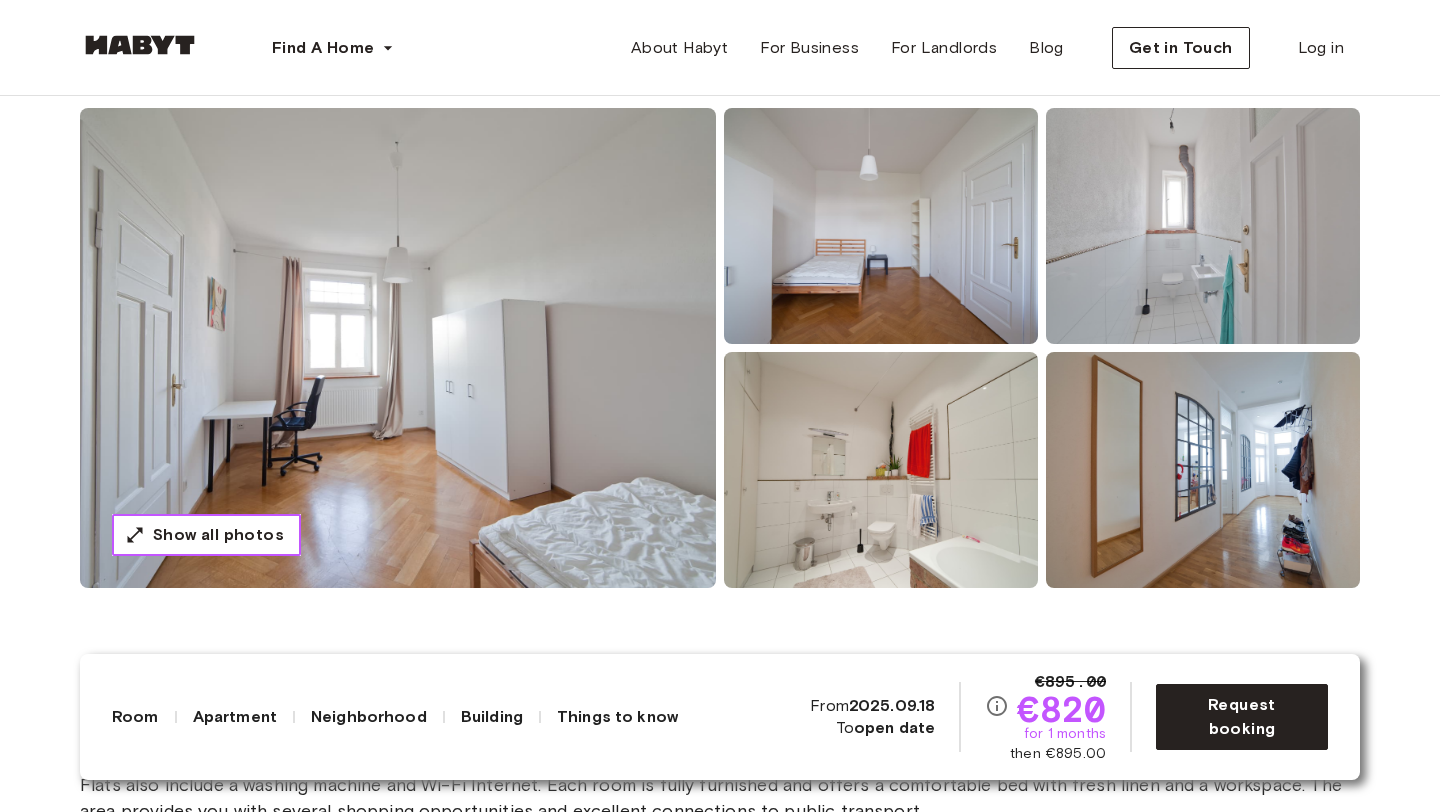 scroll, scrollTop: 164, scrollLeft: 0, axis: vertical 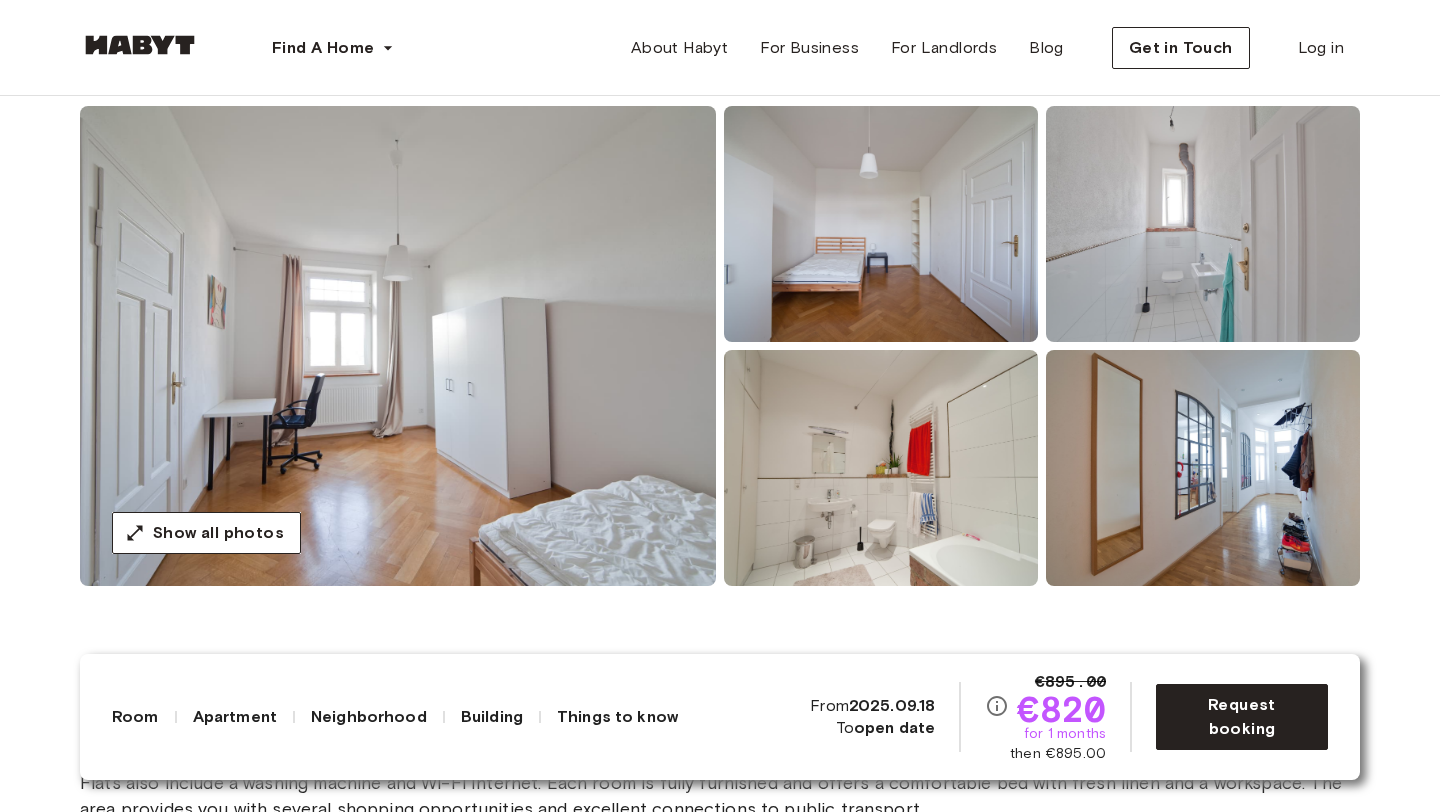 click at bounding box center (1203, 468) 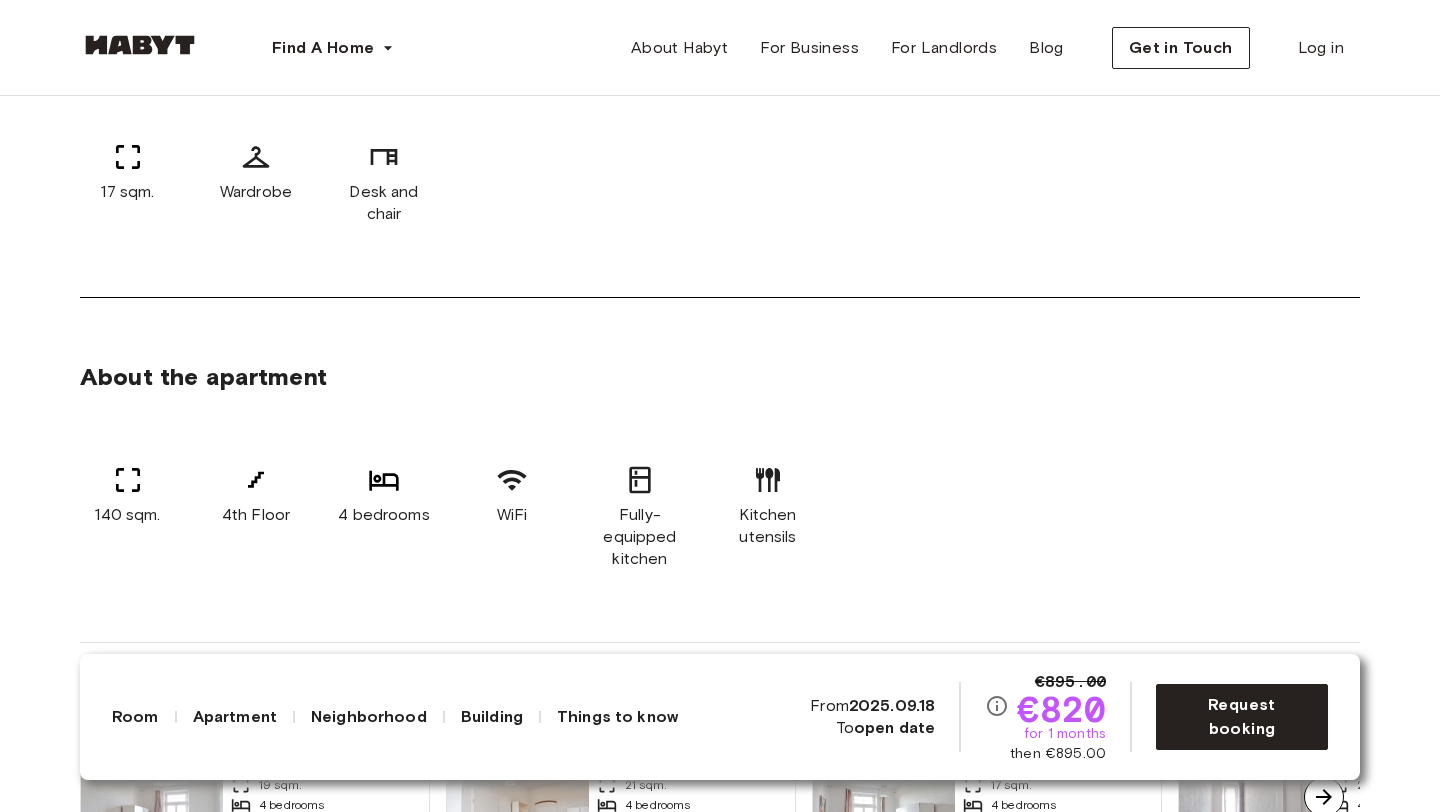 scroll, scrollTop: 965, scrollLeft: 0, axis: vertical 